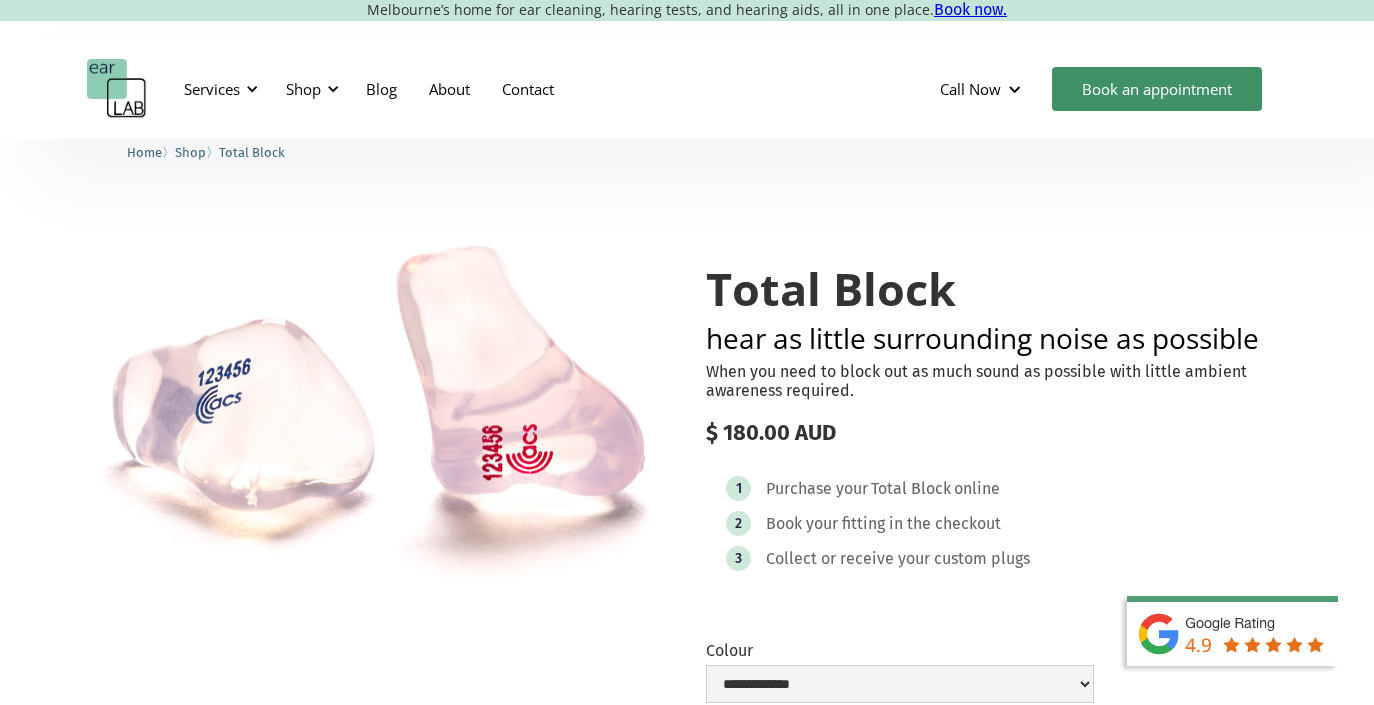 scroll, scrollTop: 384, scrollLeft: 0, axis: vertical 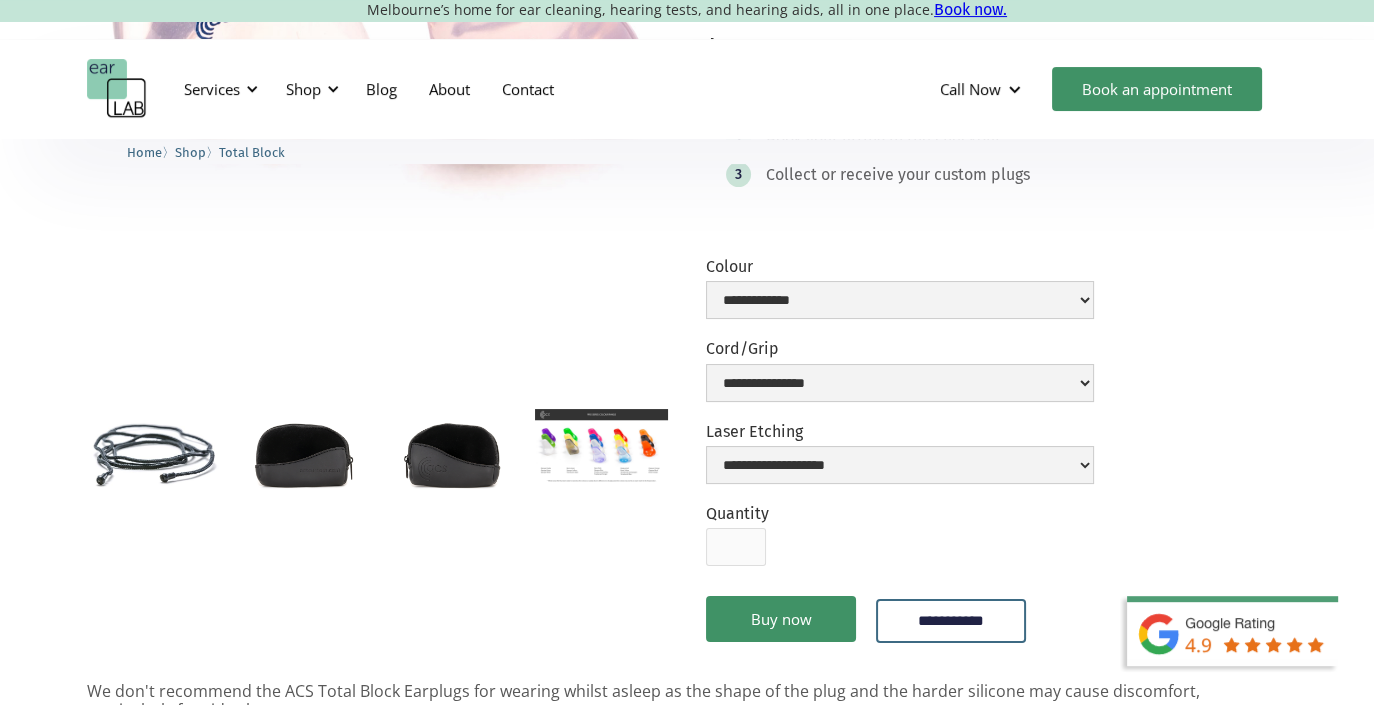 select on "**********" 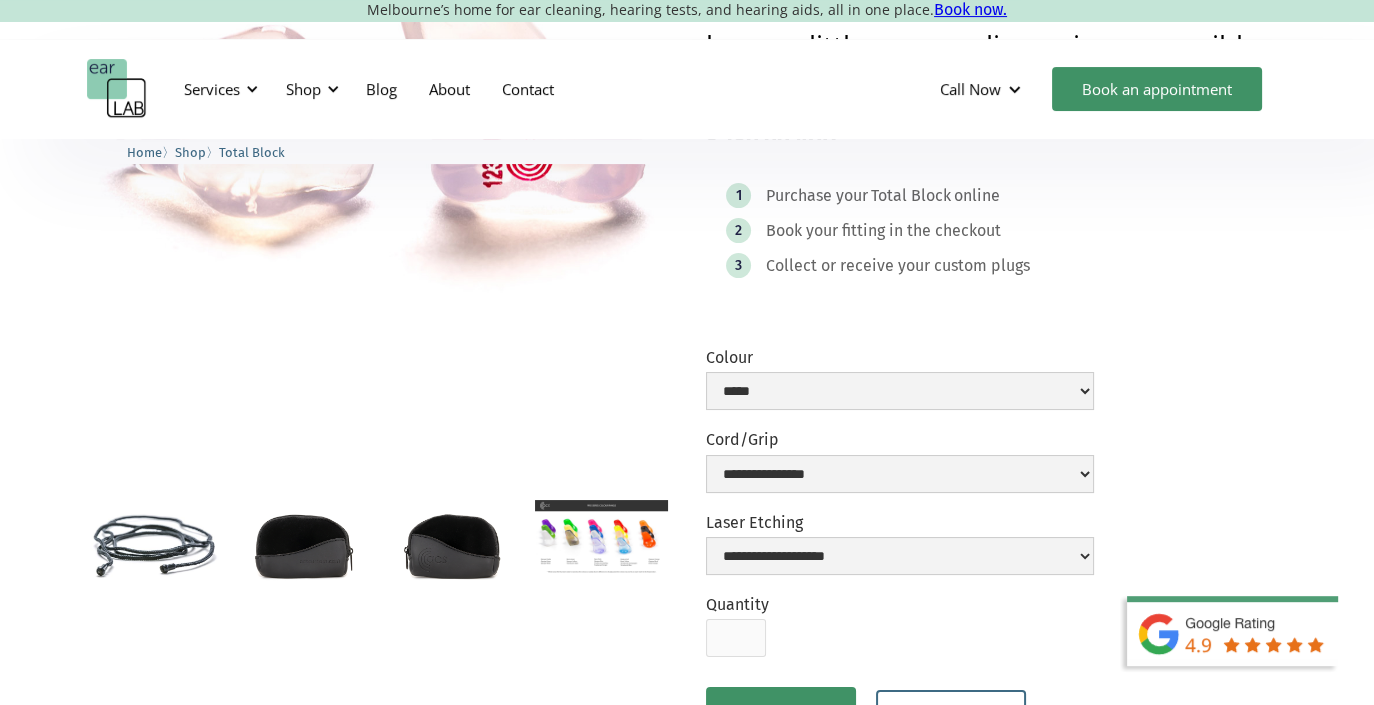 scroll, scrollTop: 294, scrollLeft: 0, axis: vertical 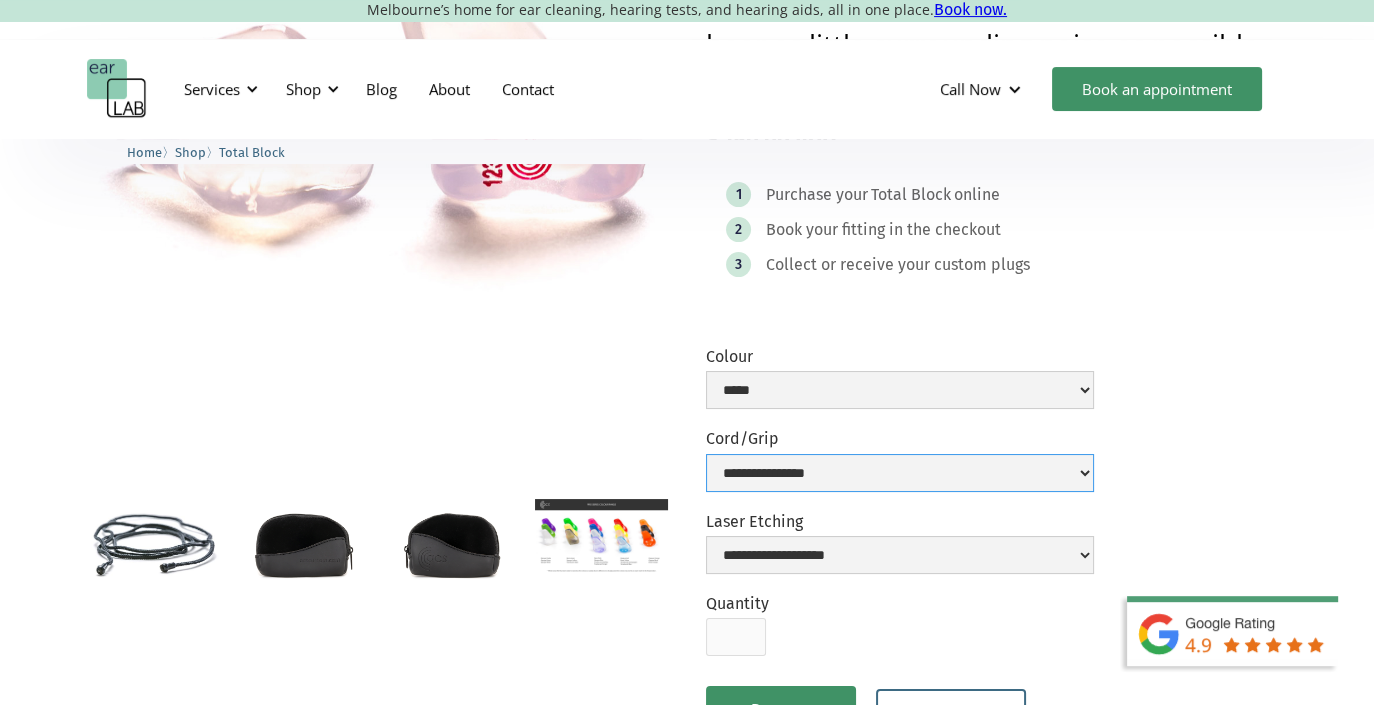 click on "**********" at bounding box center [900, 473] 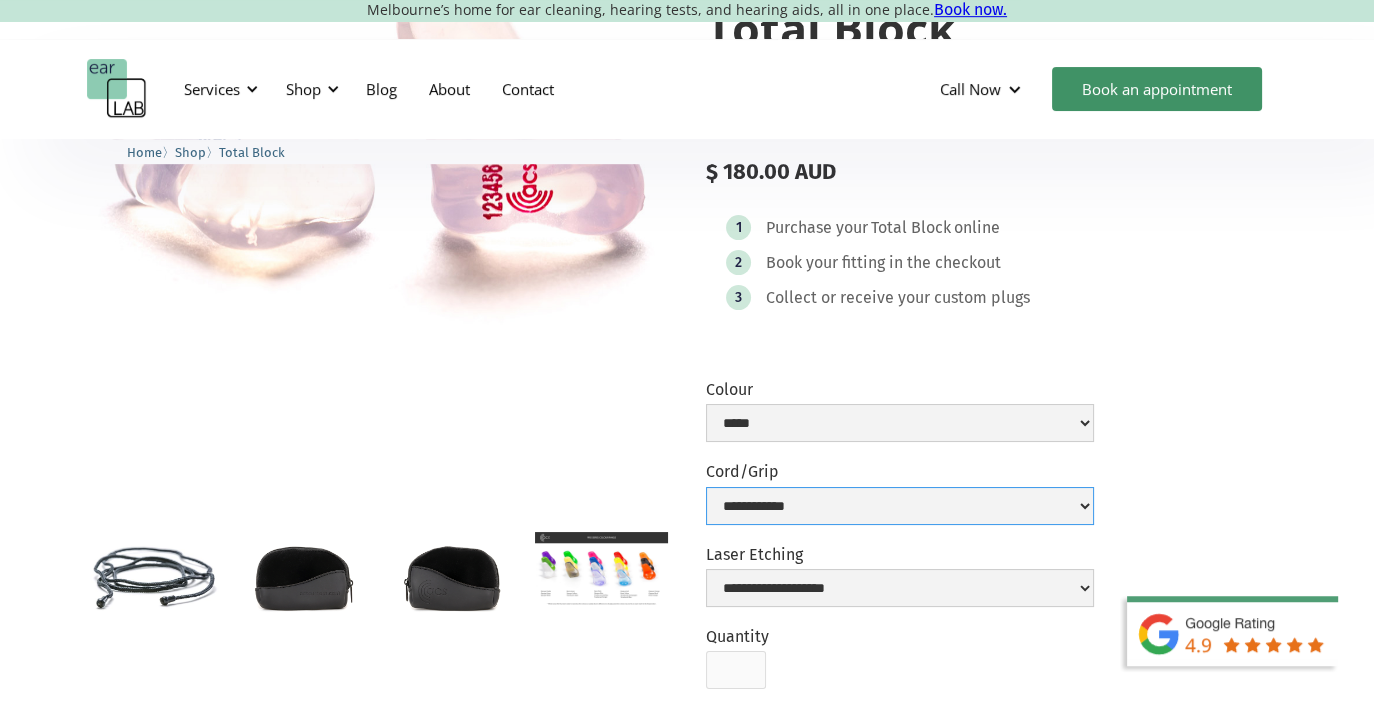 scroll, scrollTop: 268, scrollLeft: 0, axis: vertical 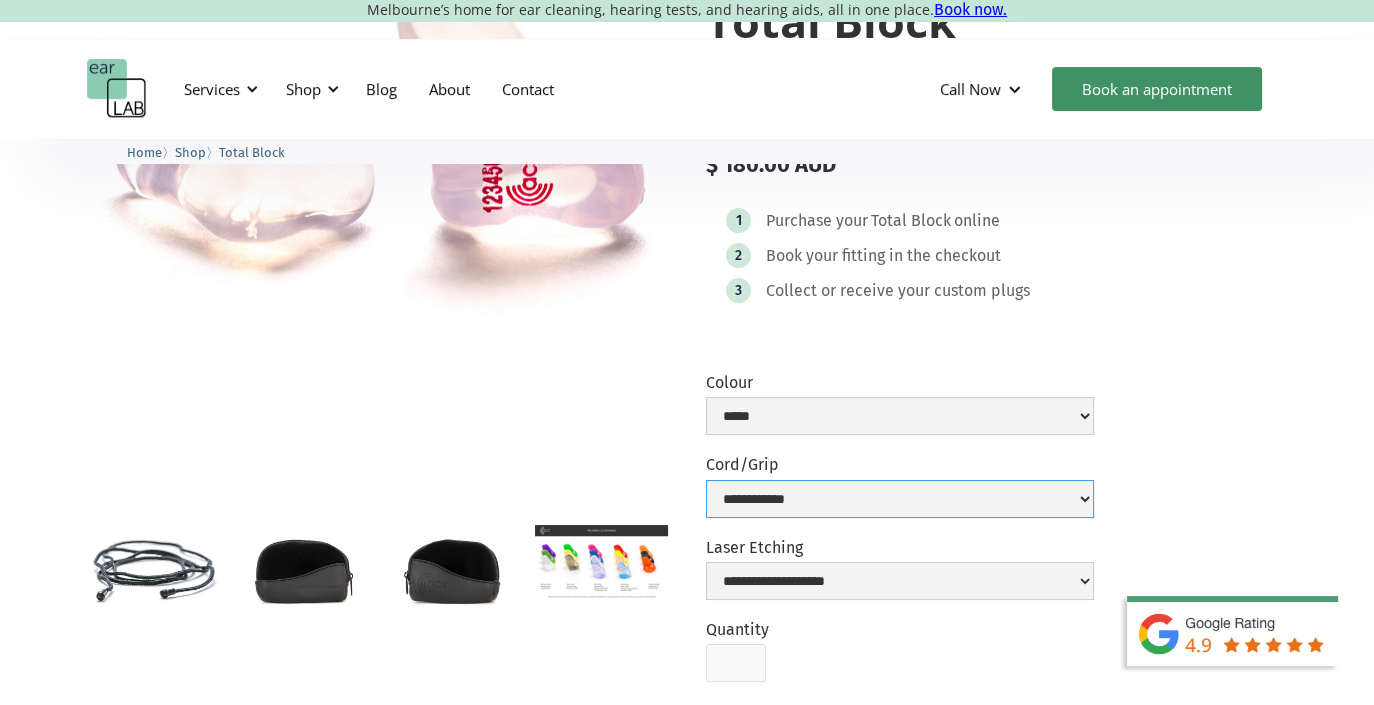 click on "**********" at bounding box center (900, 499) 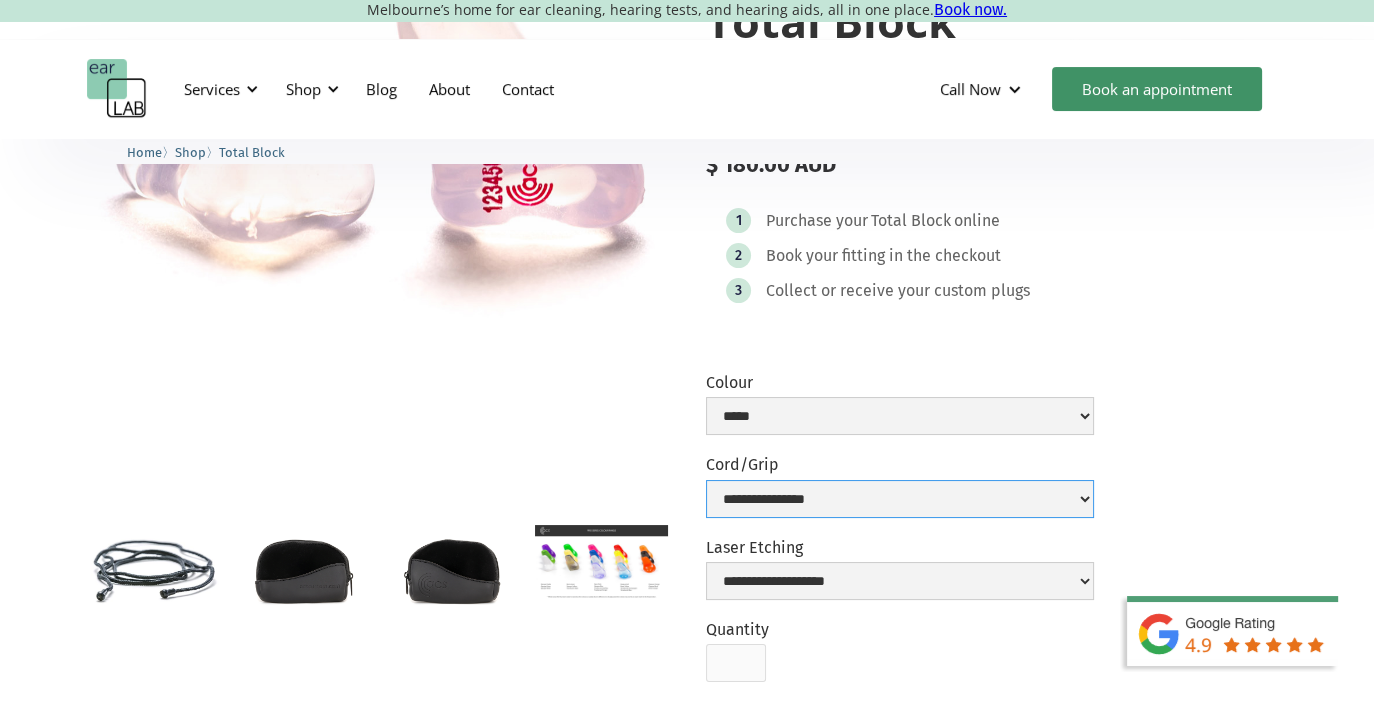 click on "**********" at bounding box center (900, 499) 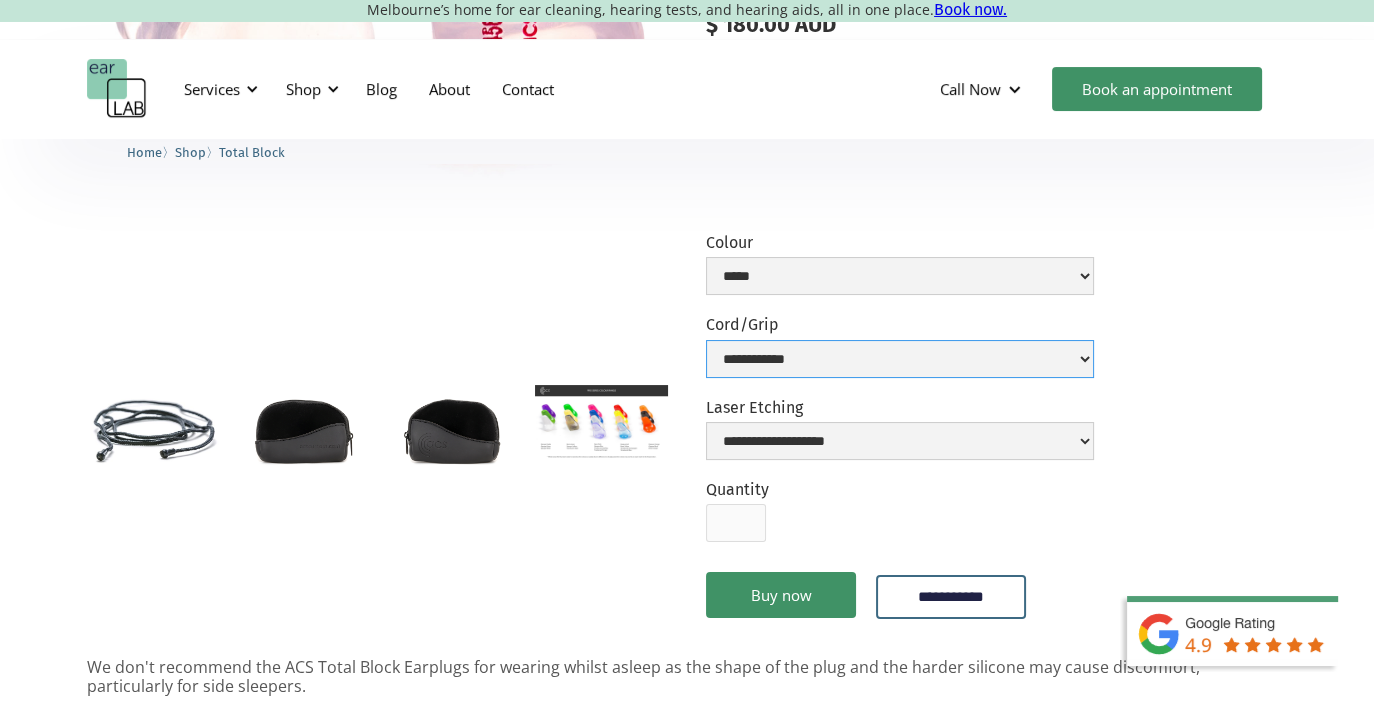 scroll, scrollTop: 362, scrollLeft: 0, axis: vertical 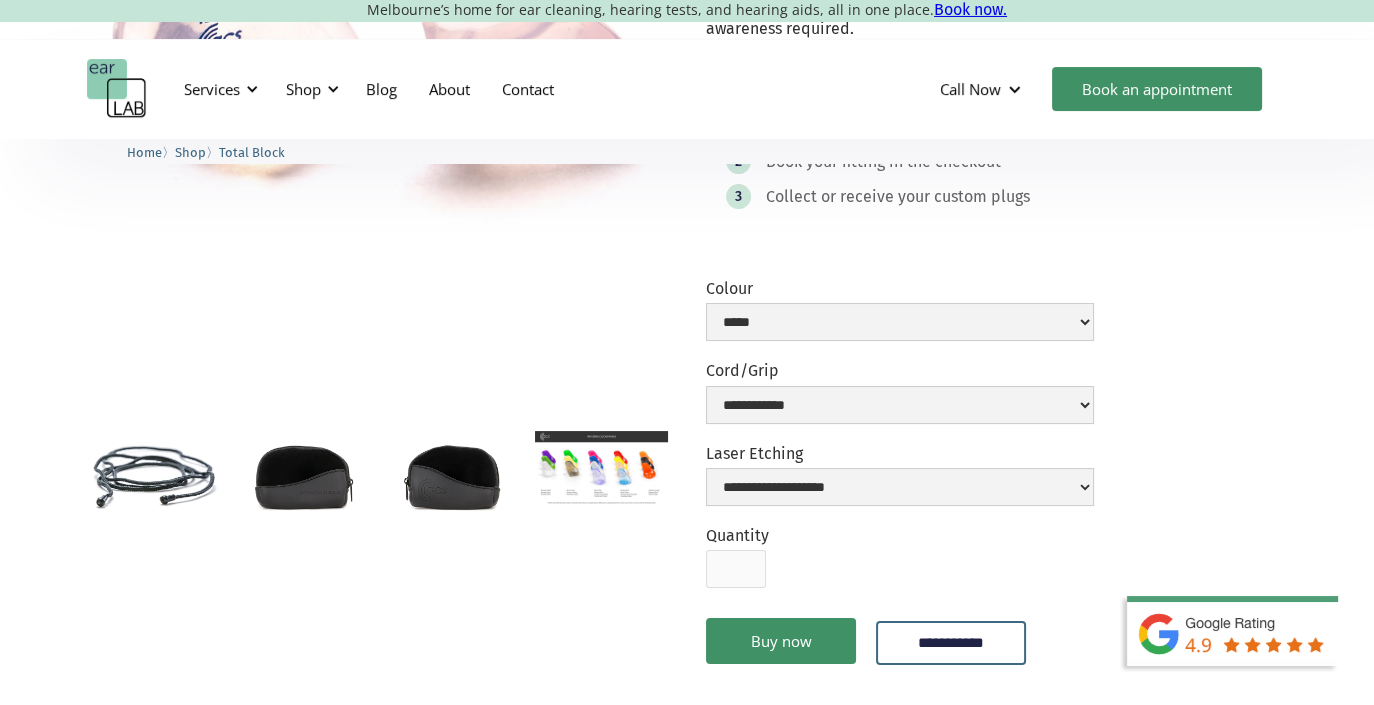 click at bounding box center [601, 468] 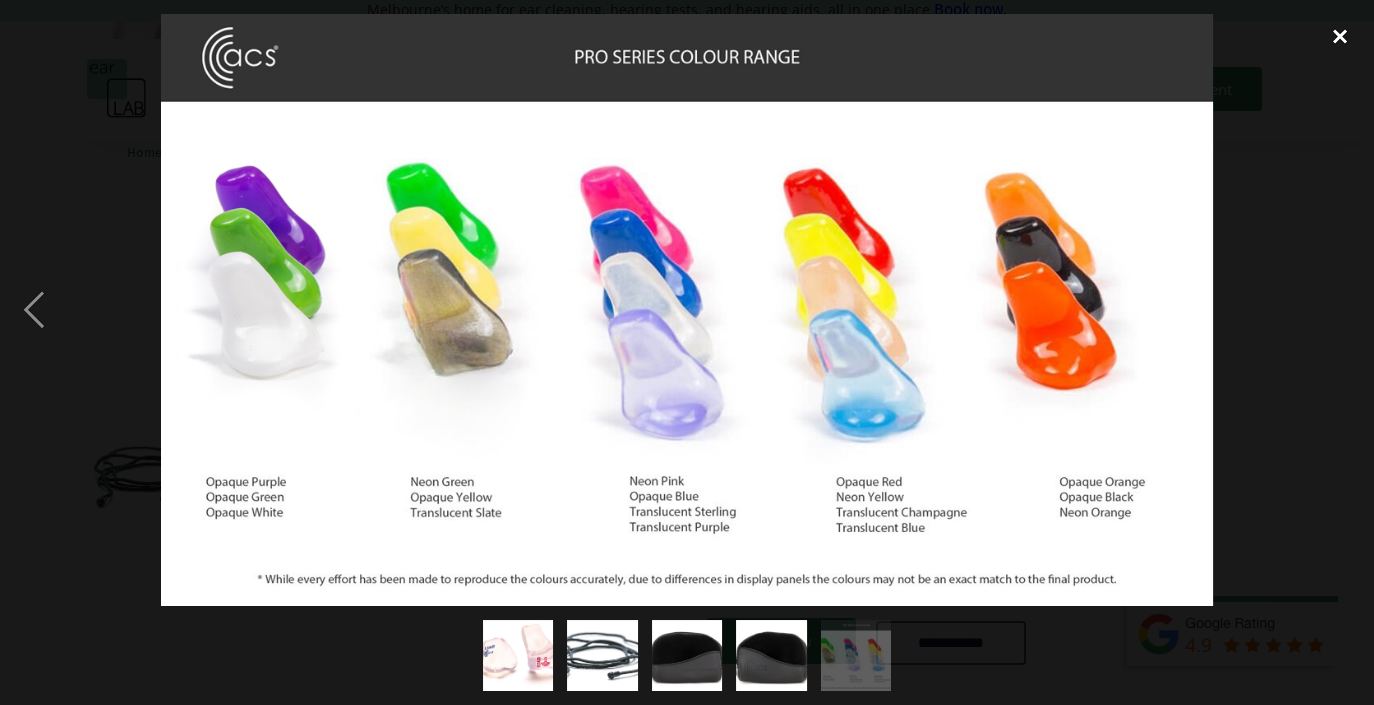 click at bounding box center (1340, 36) 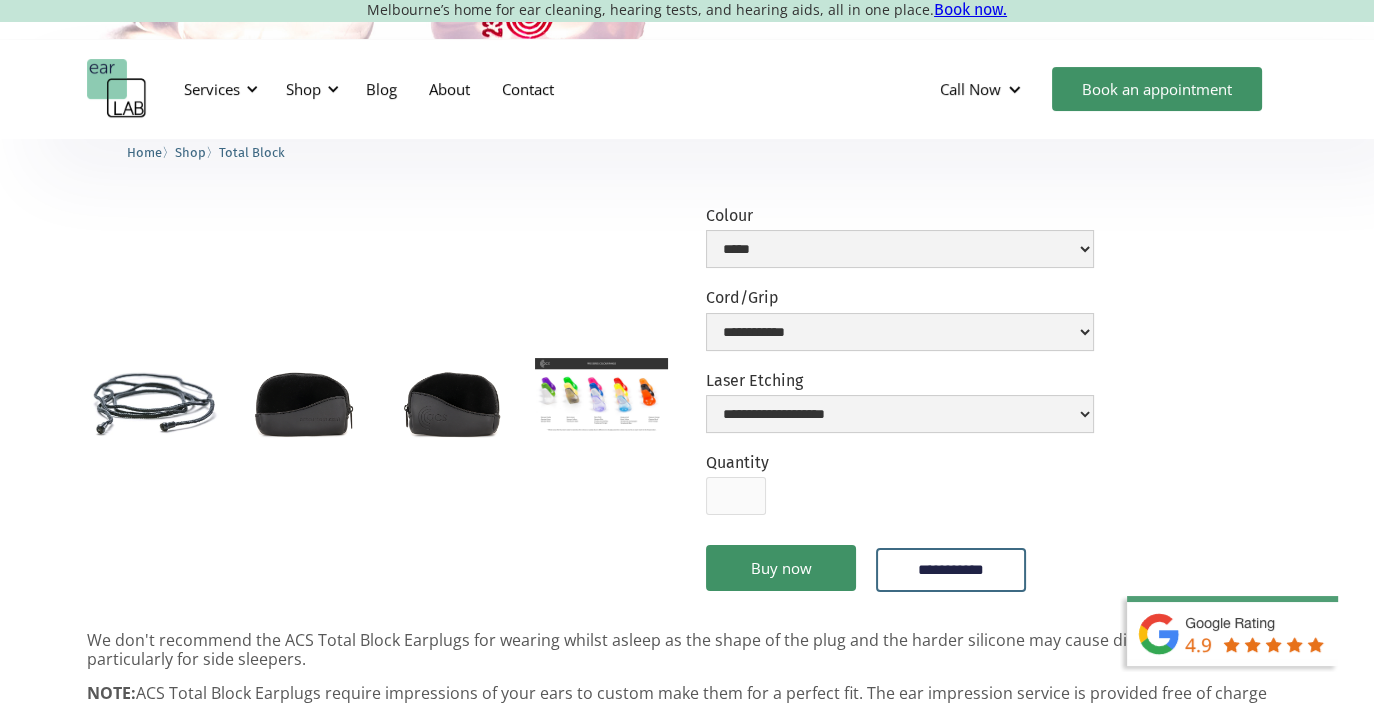 scroll, scrollTop: 0, scrollLeft: 0, axis: both 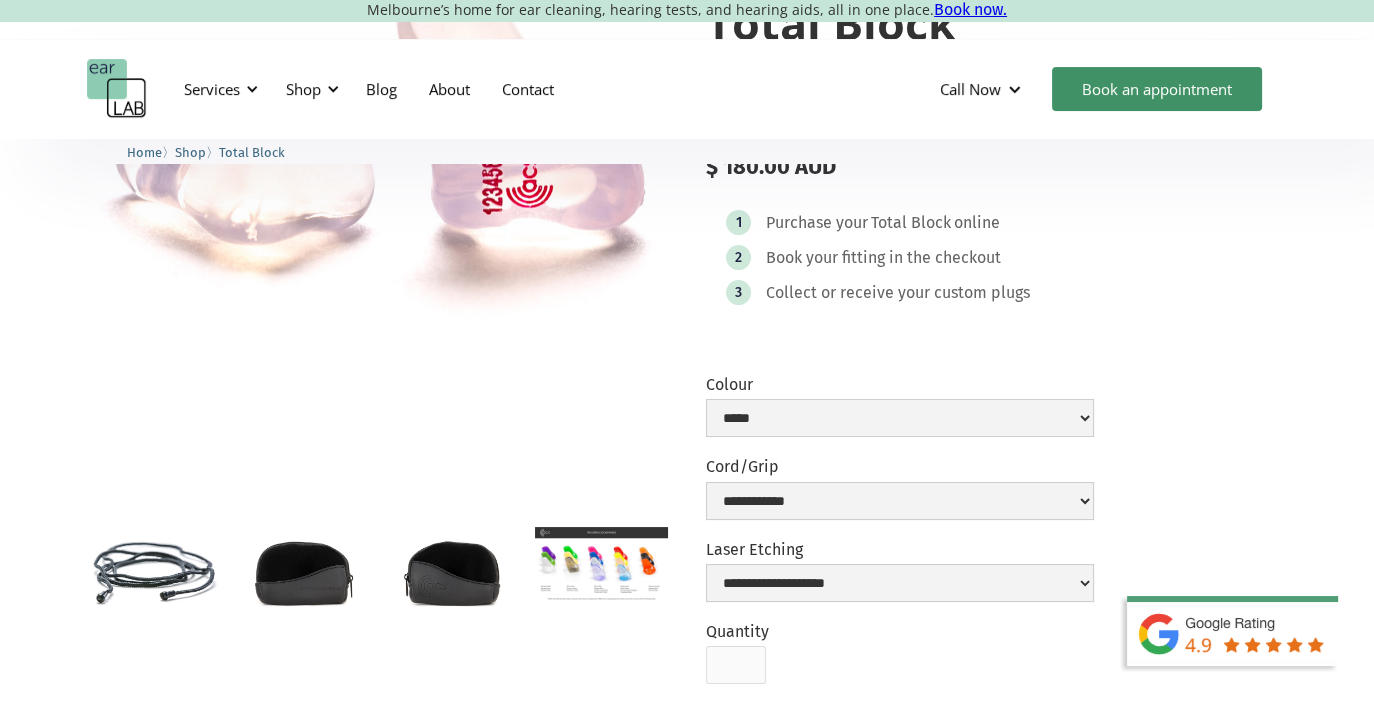 click at bounding box center (452, 571) 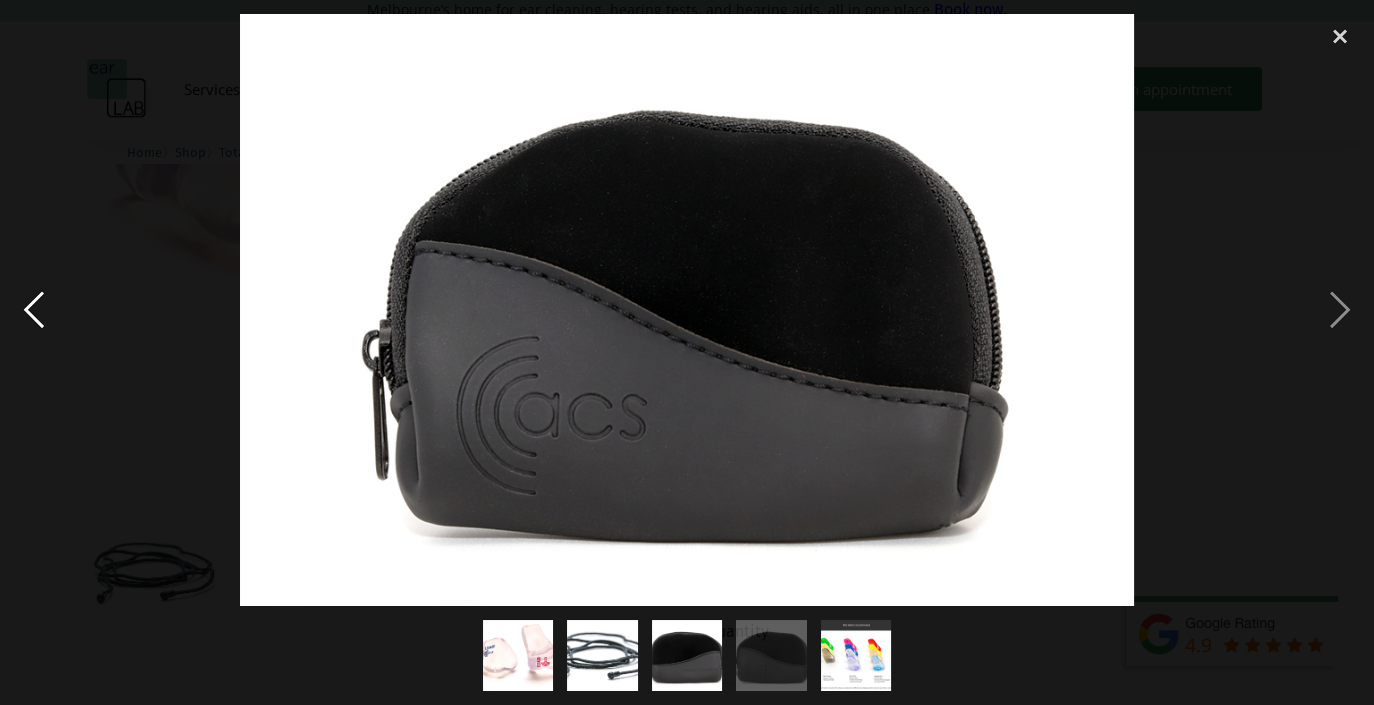 click at bounding box center (34, 310) 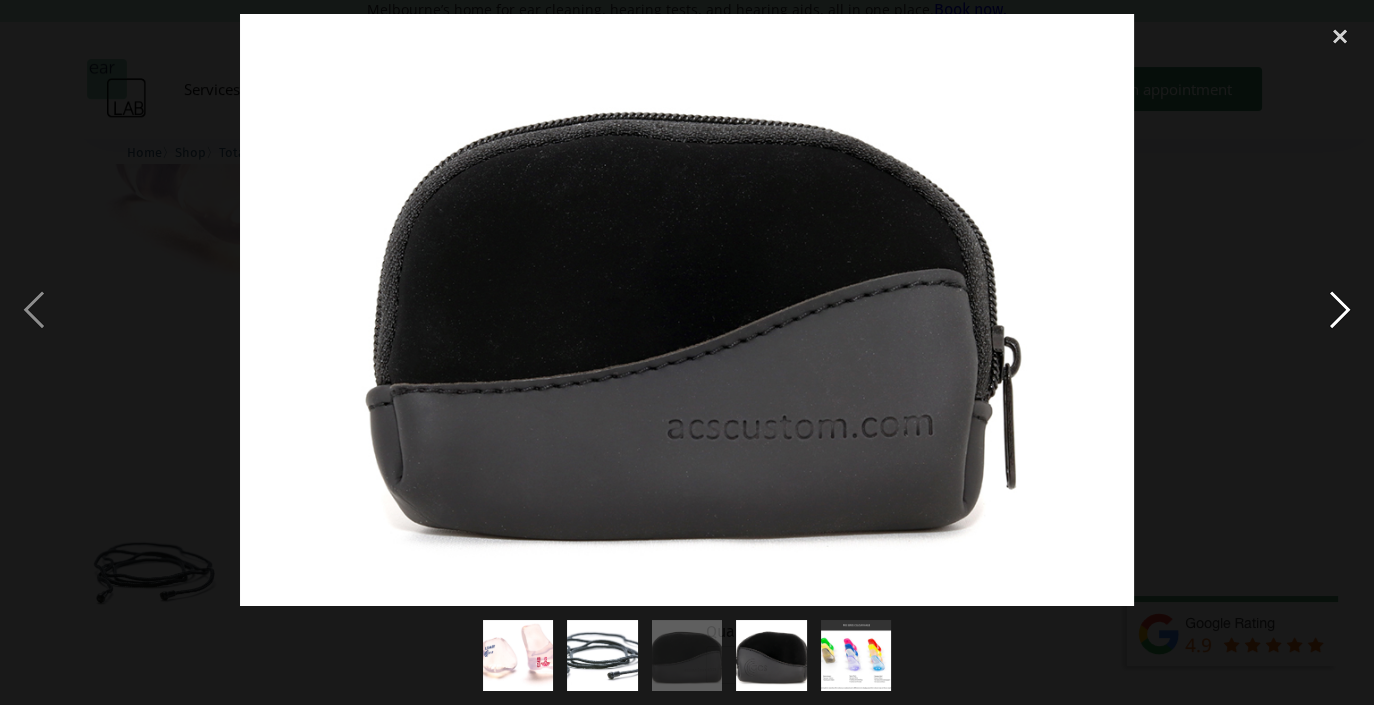 click at bounding box center [1340, 310] 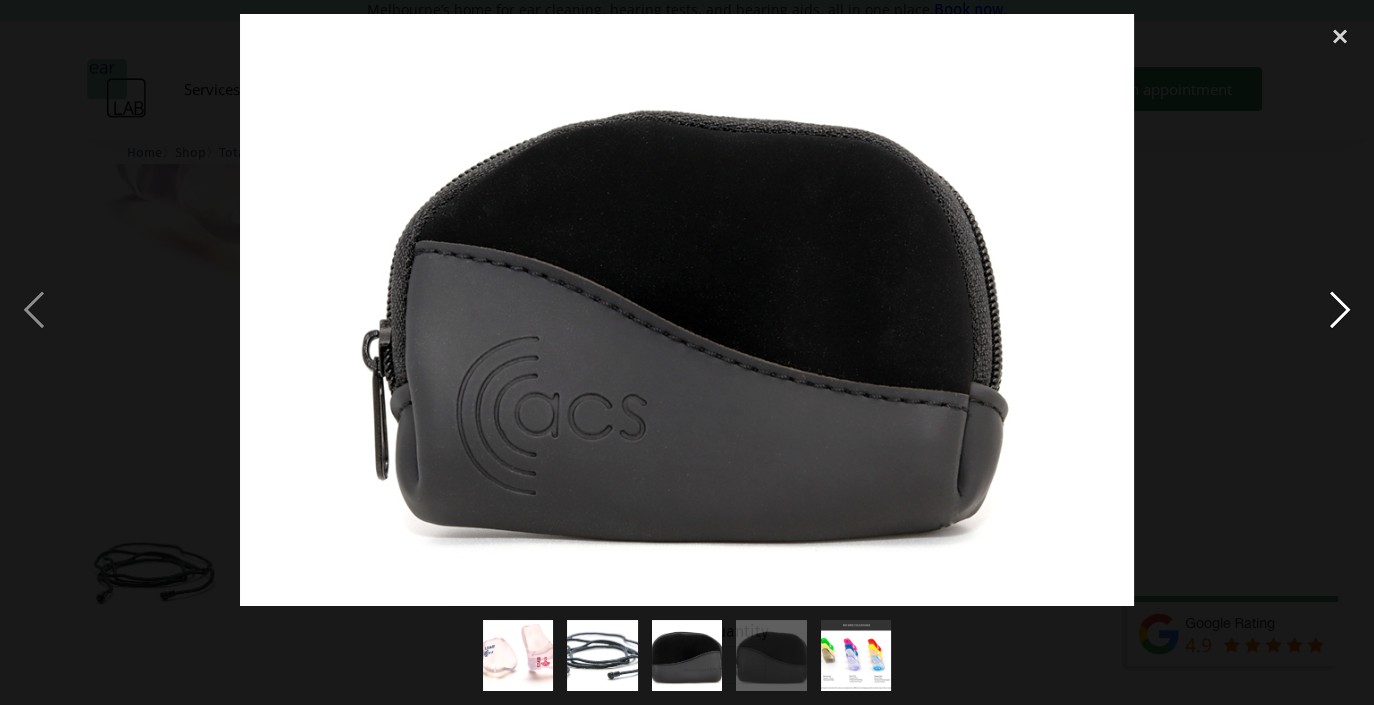 click at bounding box center [1340, 310] 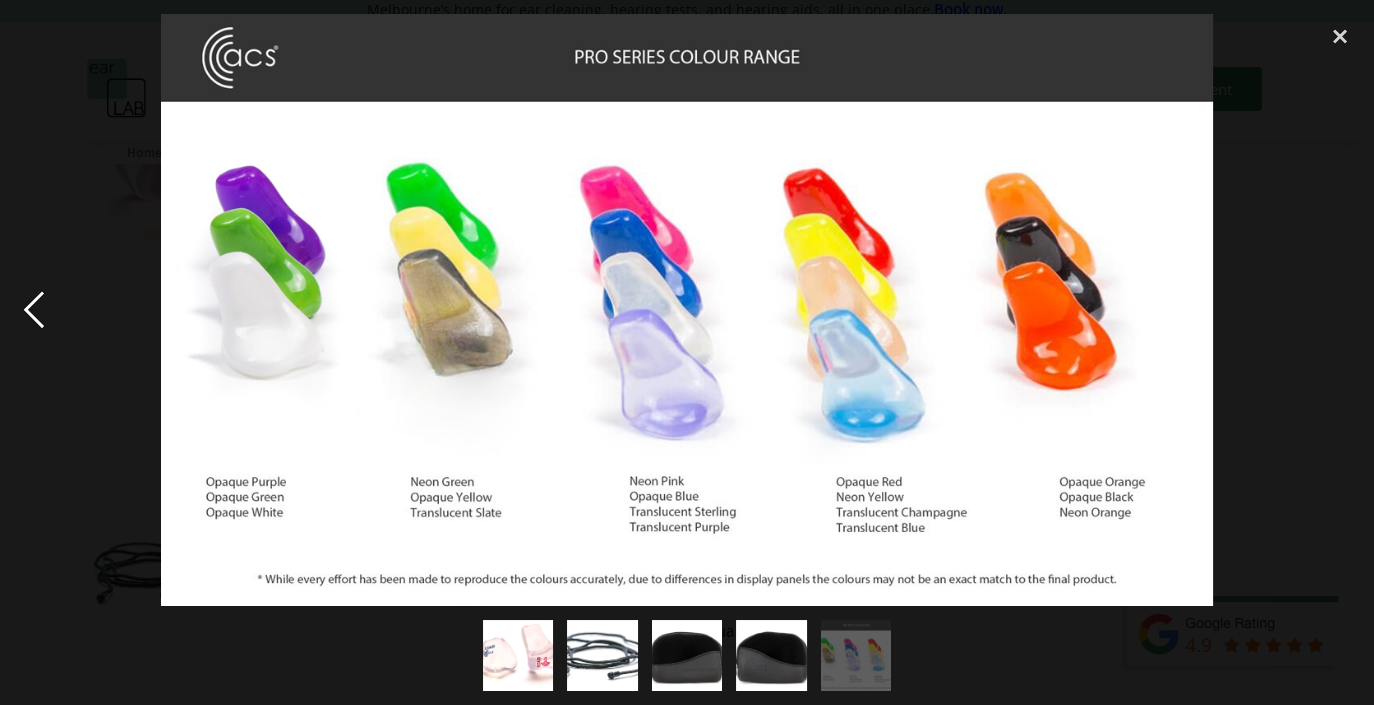 click at bounding box center (34, 310) 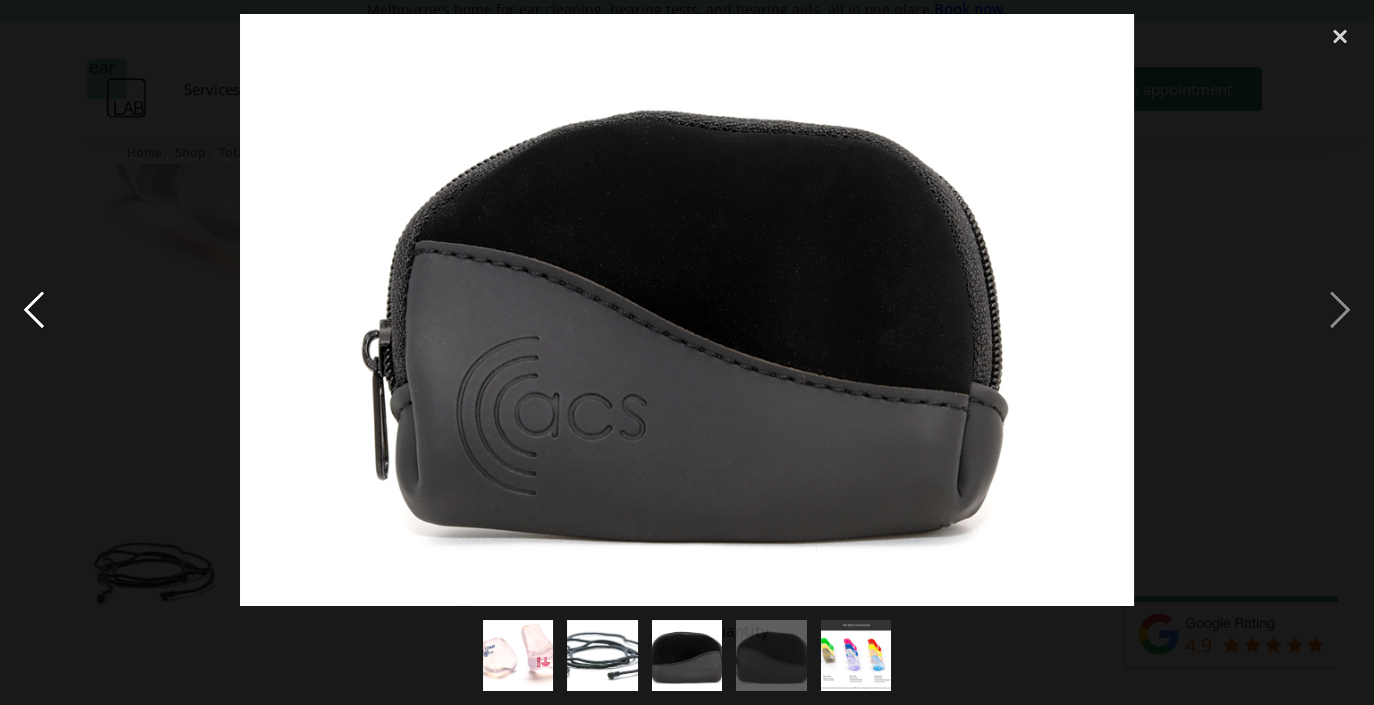 click at bounding box center (34, 310) 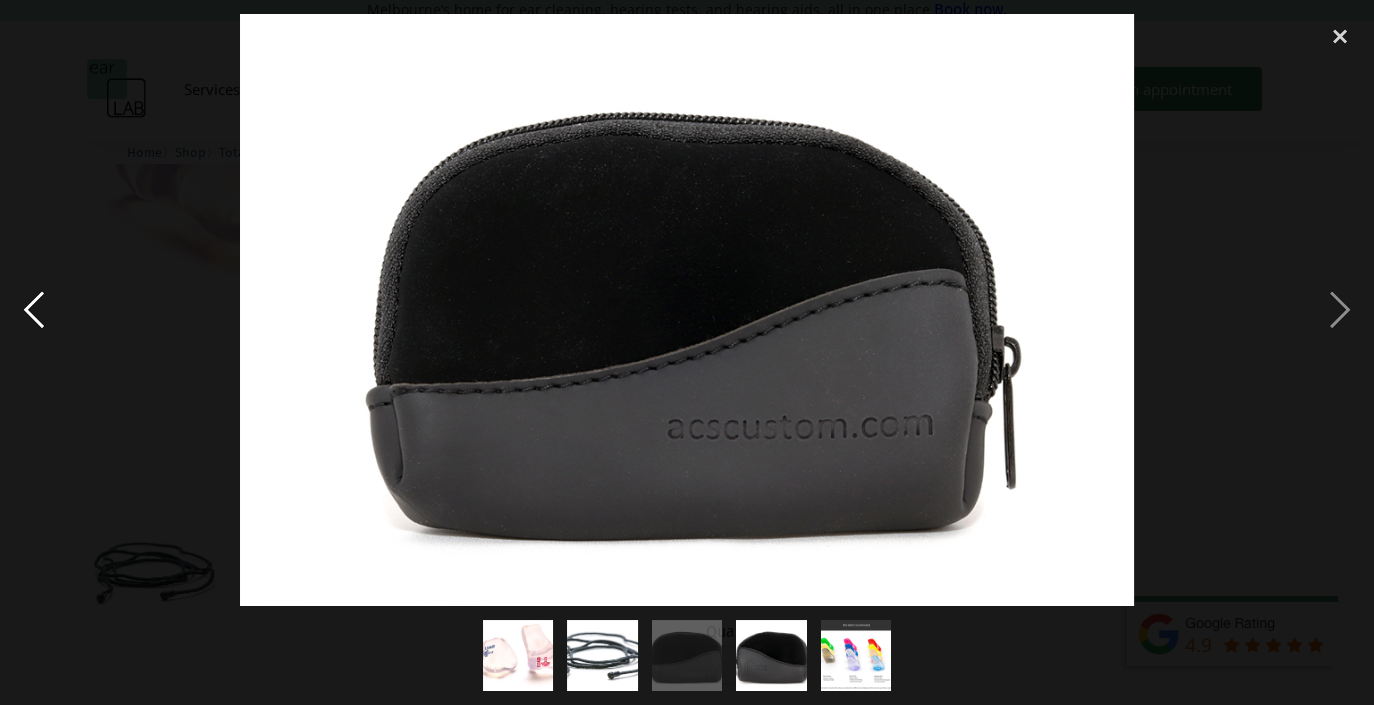 click at bounding box center [34, 310] 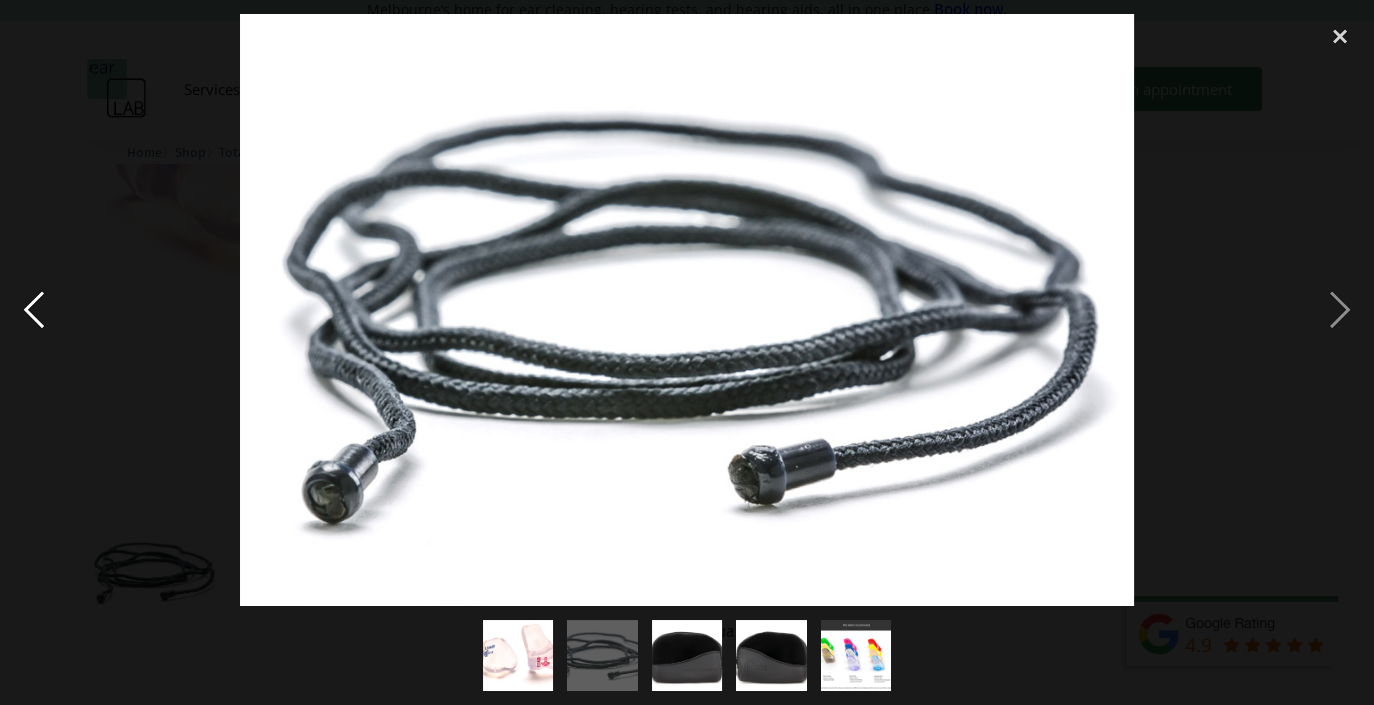 click at bounding box center [34, 310] 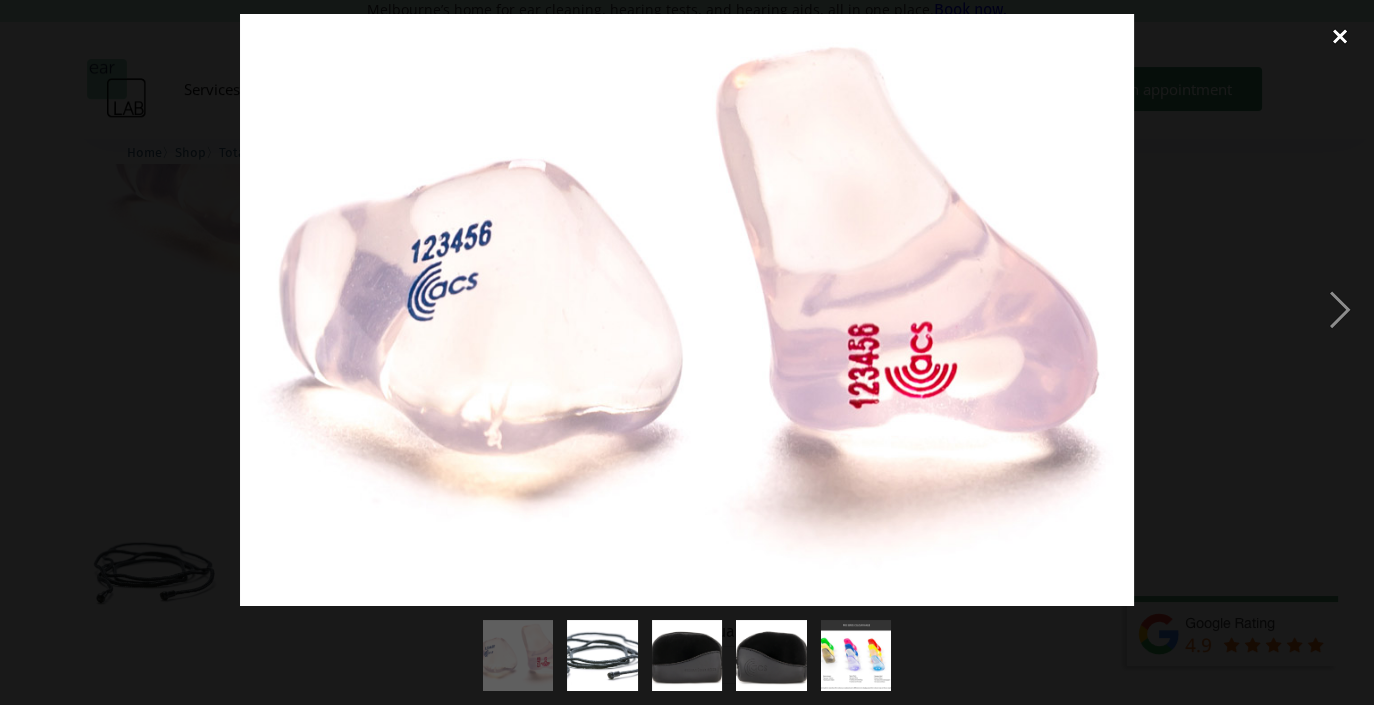 click at bounding box center [1340, 36] 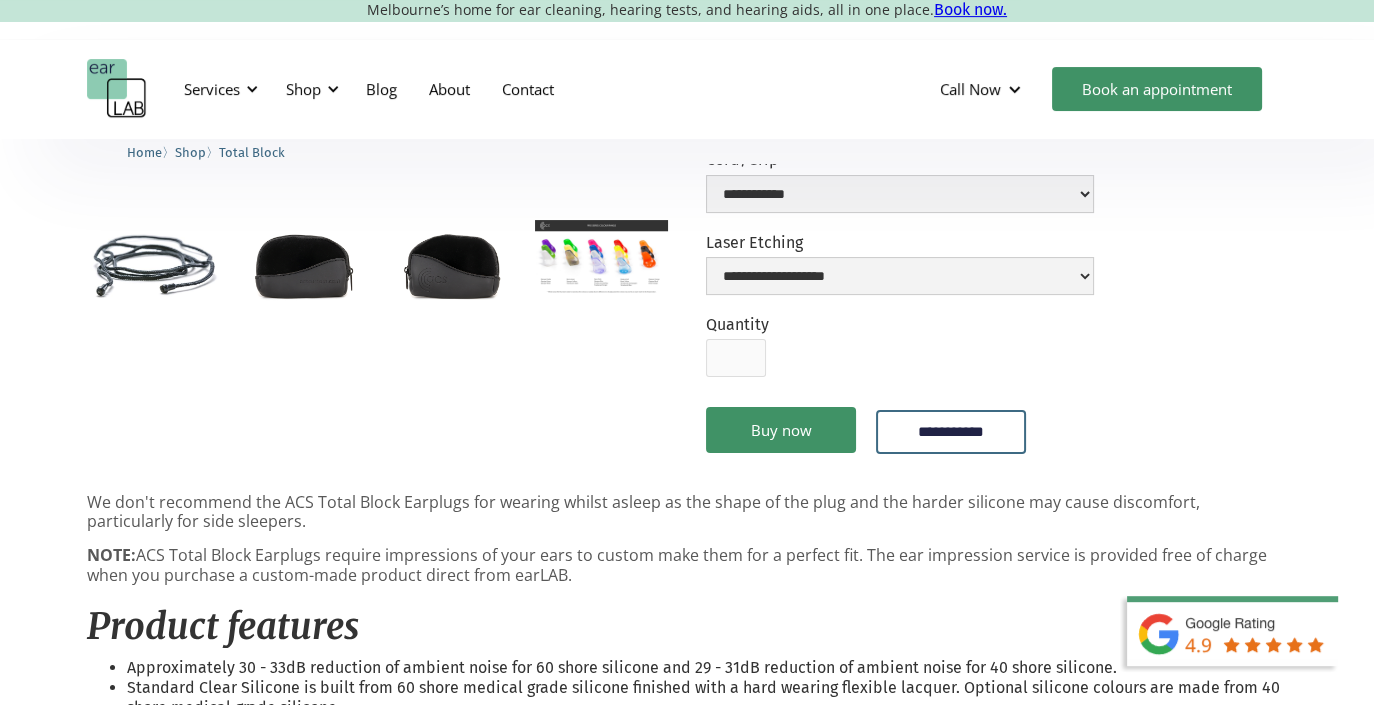 scroll, scrollTop: 573, scrollLeft: 0, axis: vertical 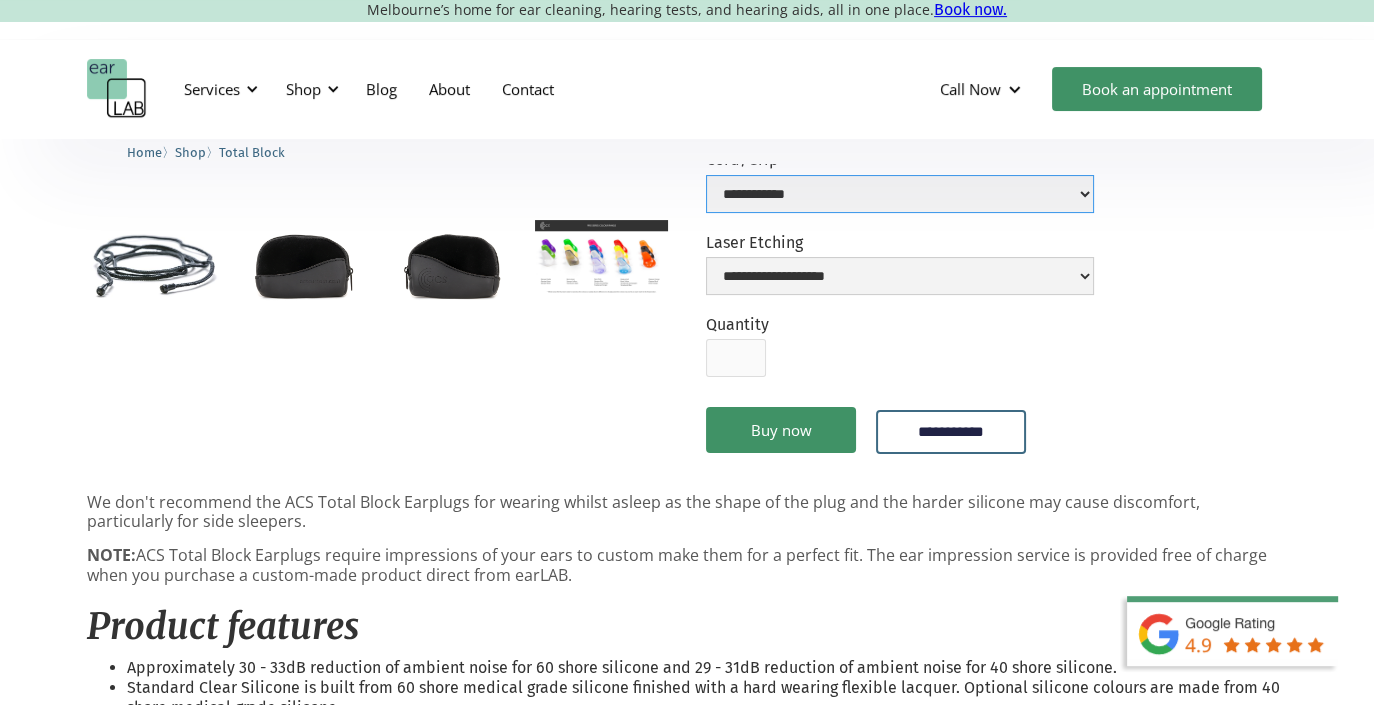 click on "**********" at bounding box center [900, 194] 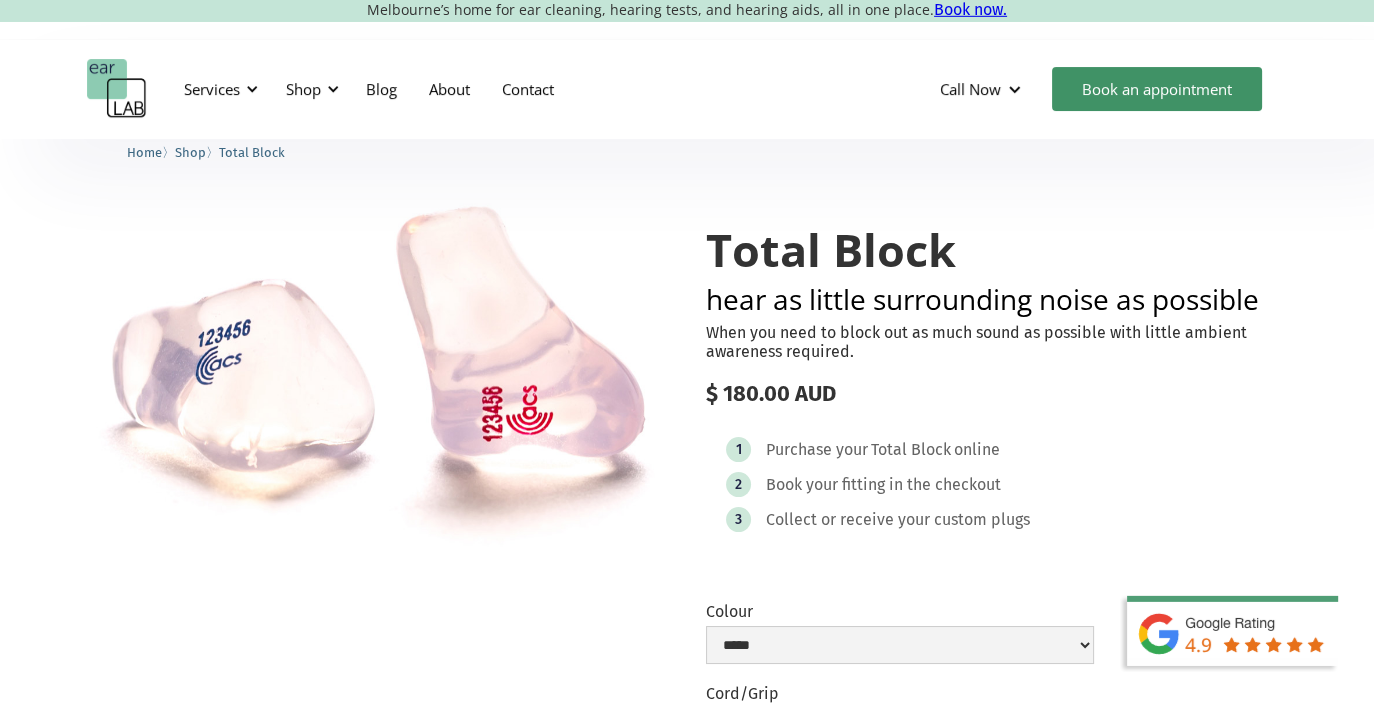 scroll, scrollTop: 0, scrollLeft: 0, axis: both 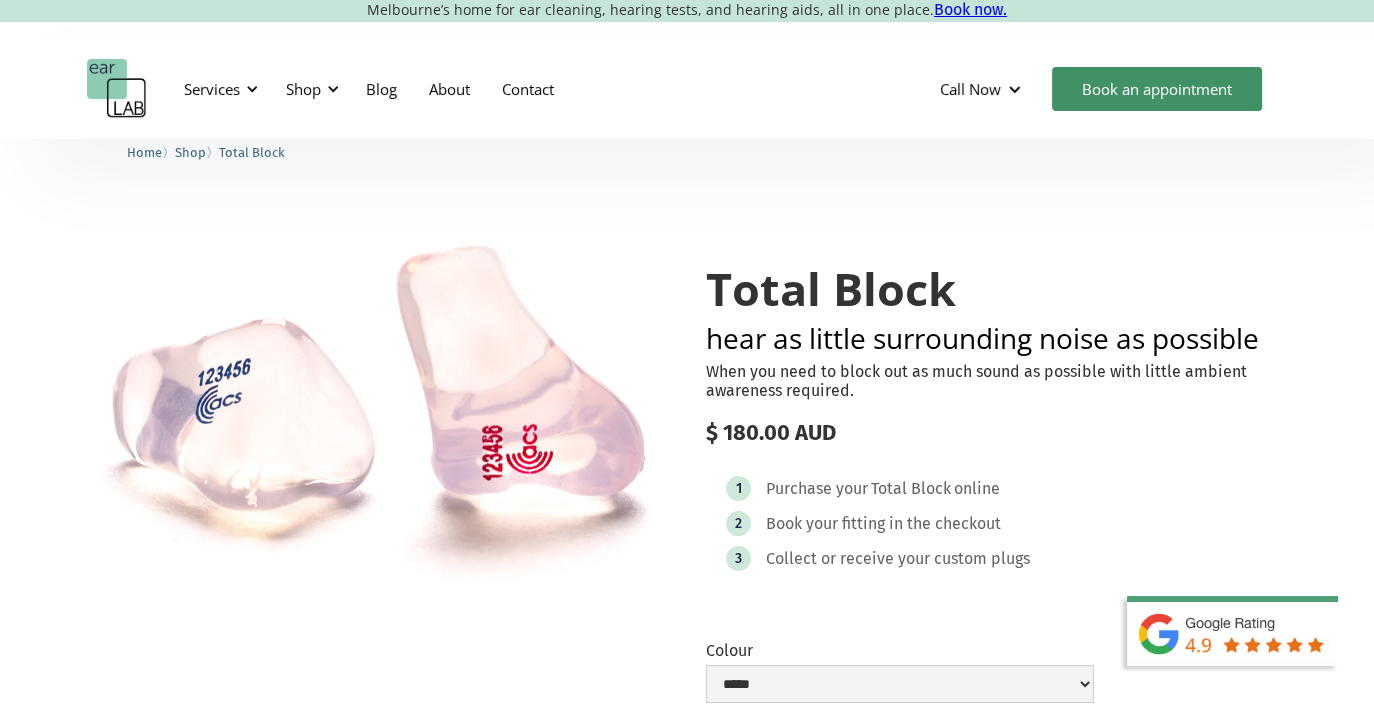 click on "**********" at bounding box center [687, 1048] 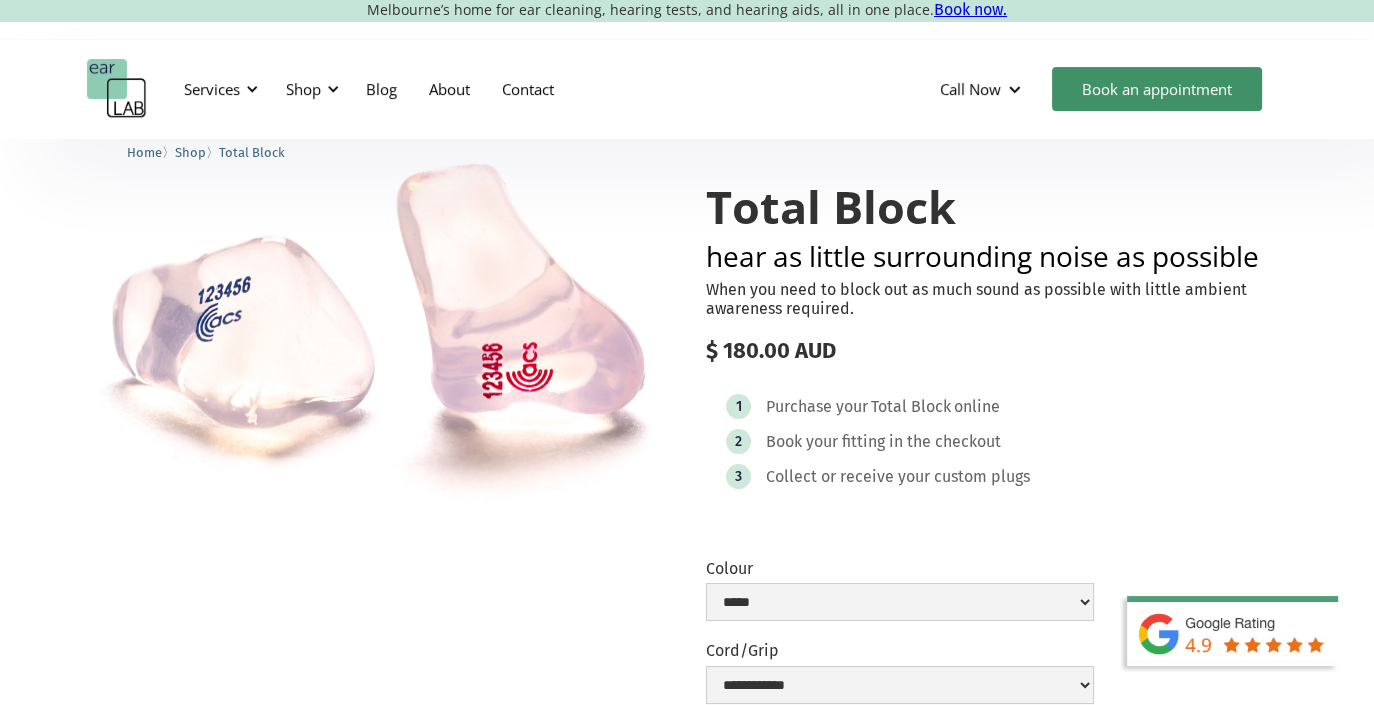 scroll, scrollTop: 84, scrollLeft: 0, axis: vertical 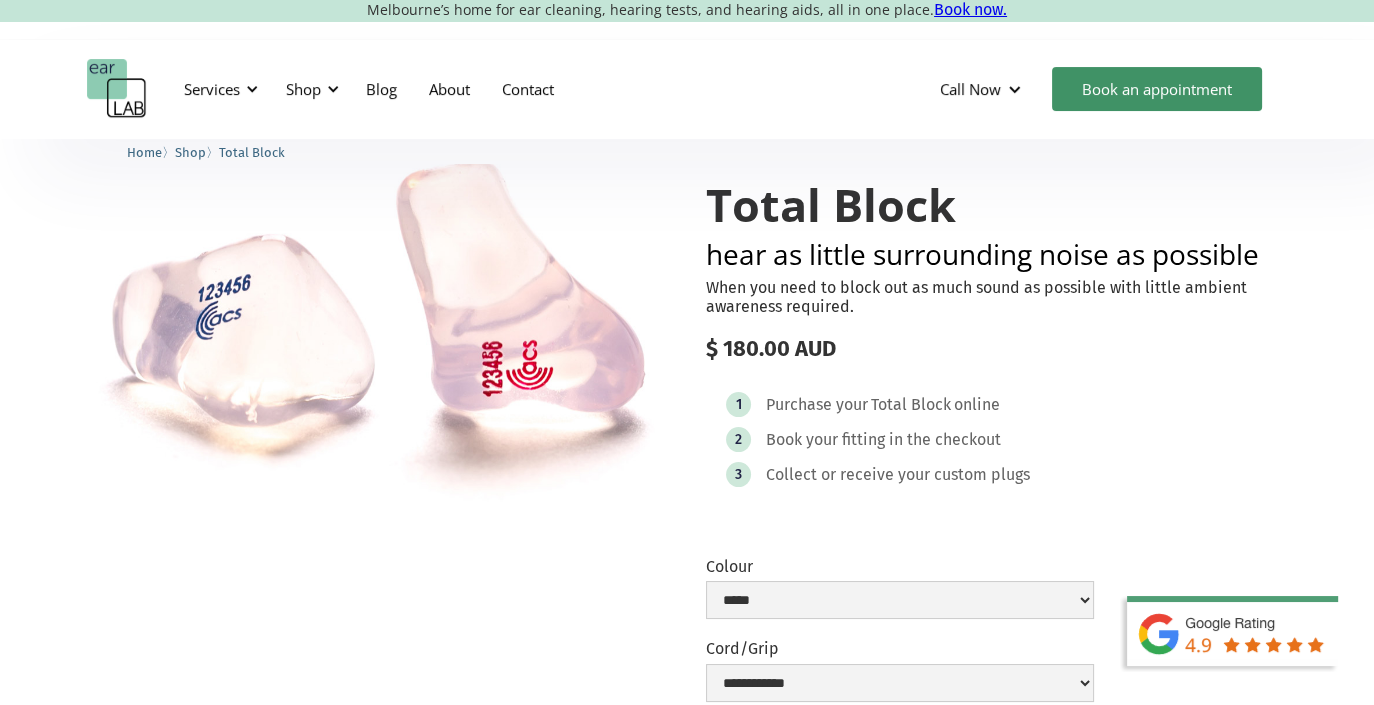 click on "Total Block" at bounding box center (996, 205) 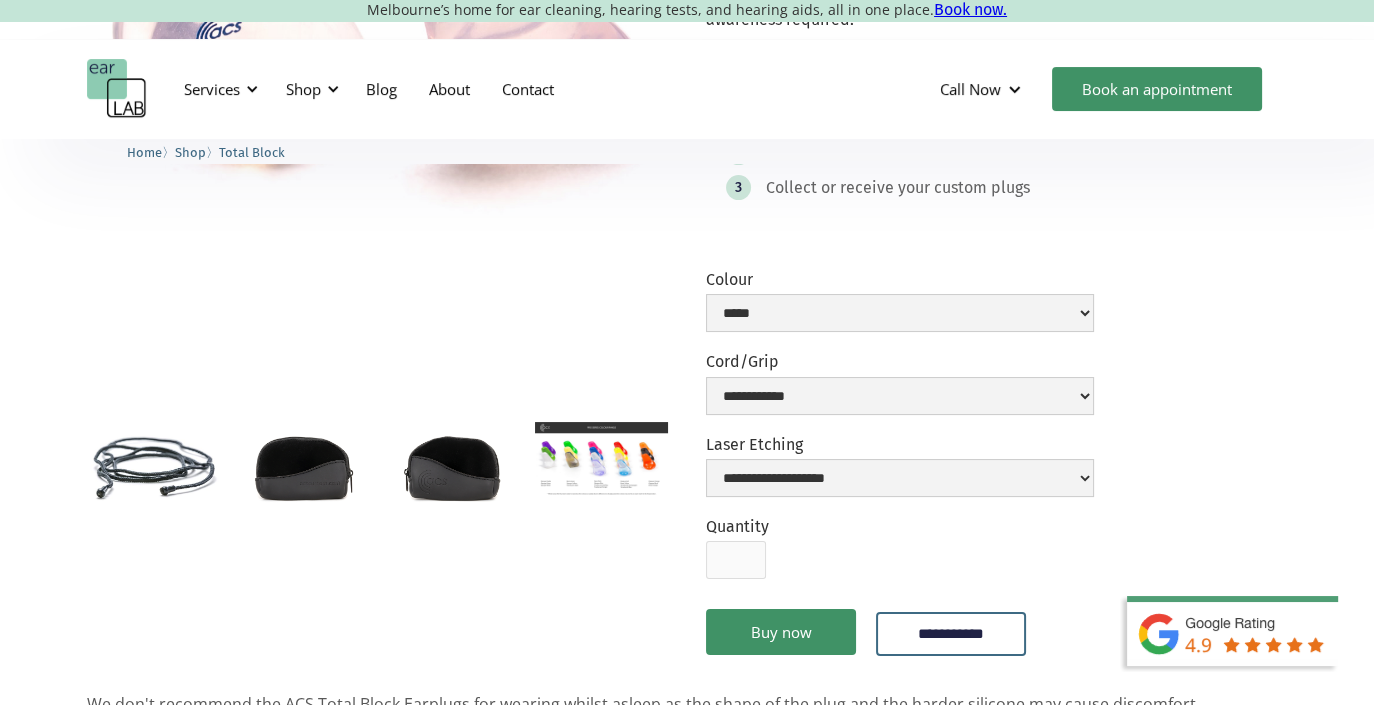 scroll, scrollTop: 388, scrollLeft: 0, axis: vertical 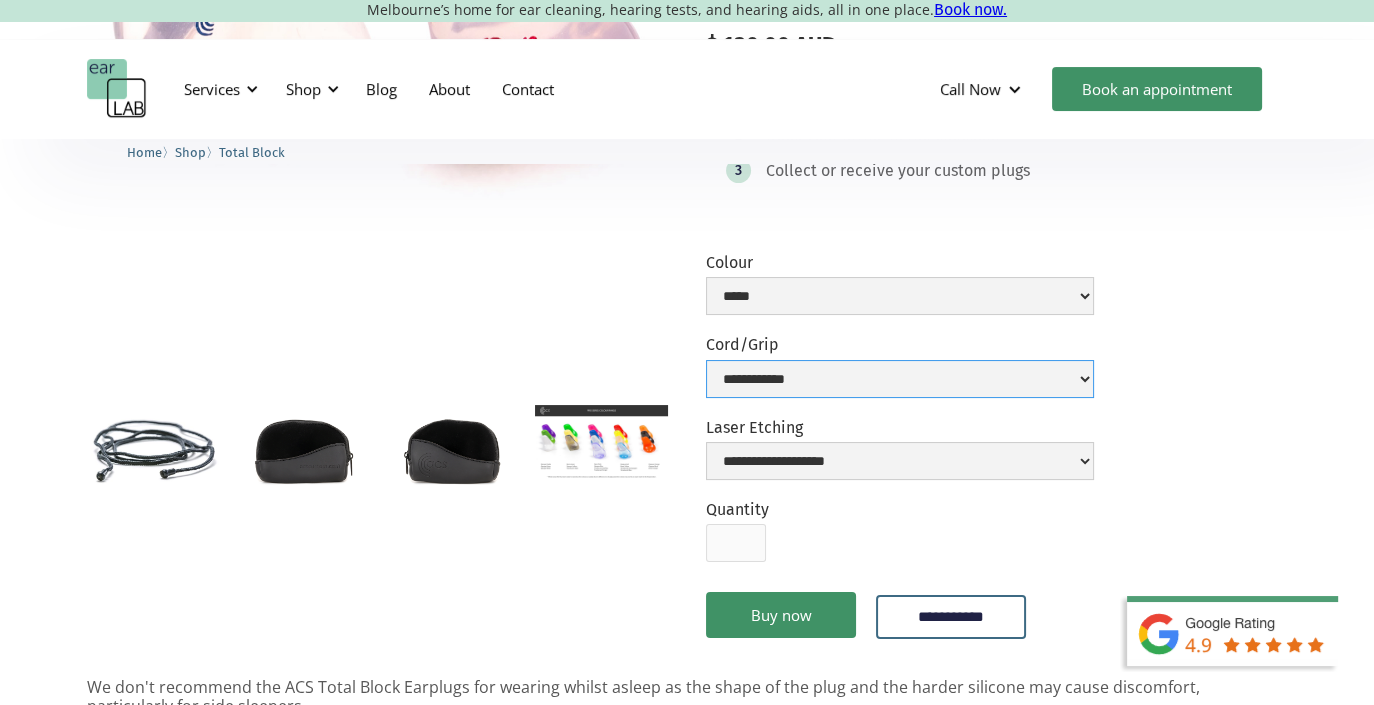 click on "**********" at bounding box center (900, 379) 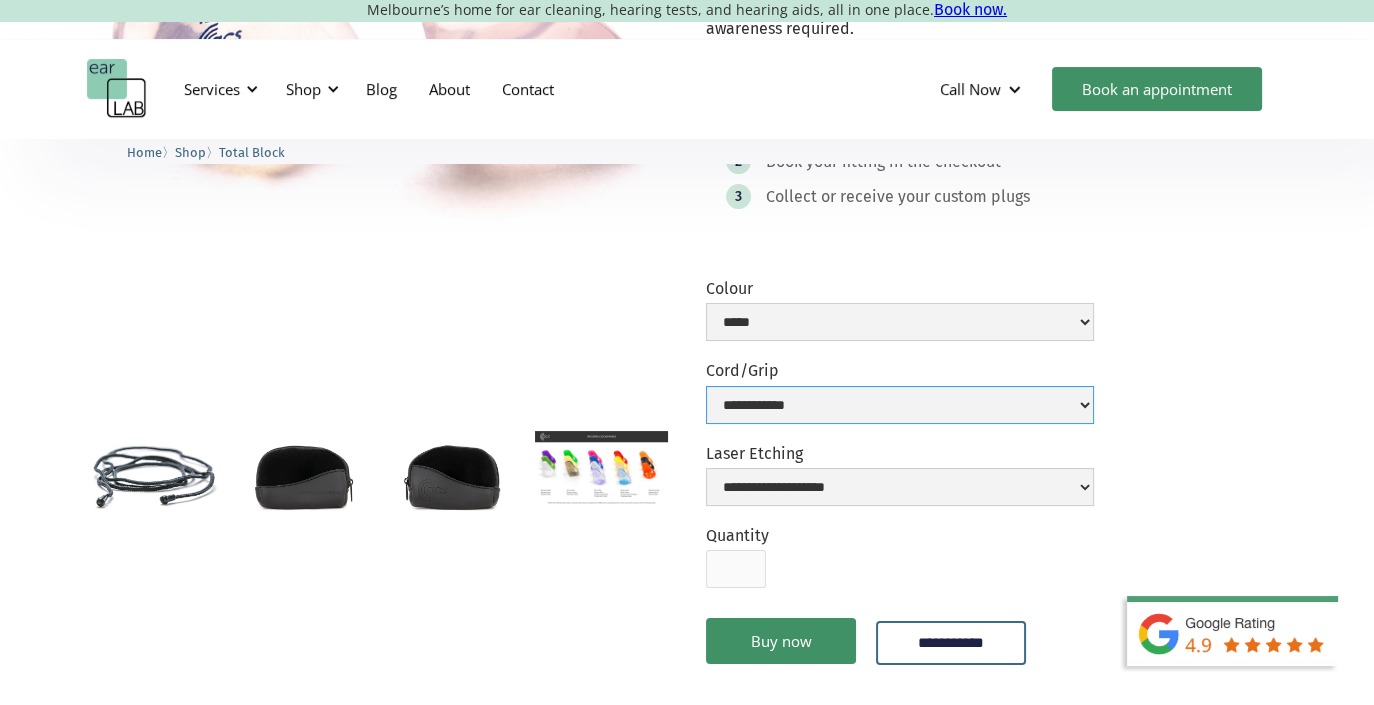 scroll, scrollTop: 365, scrollLeft: 0, axis: vertical 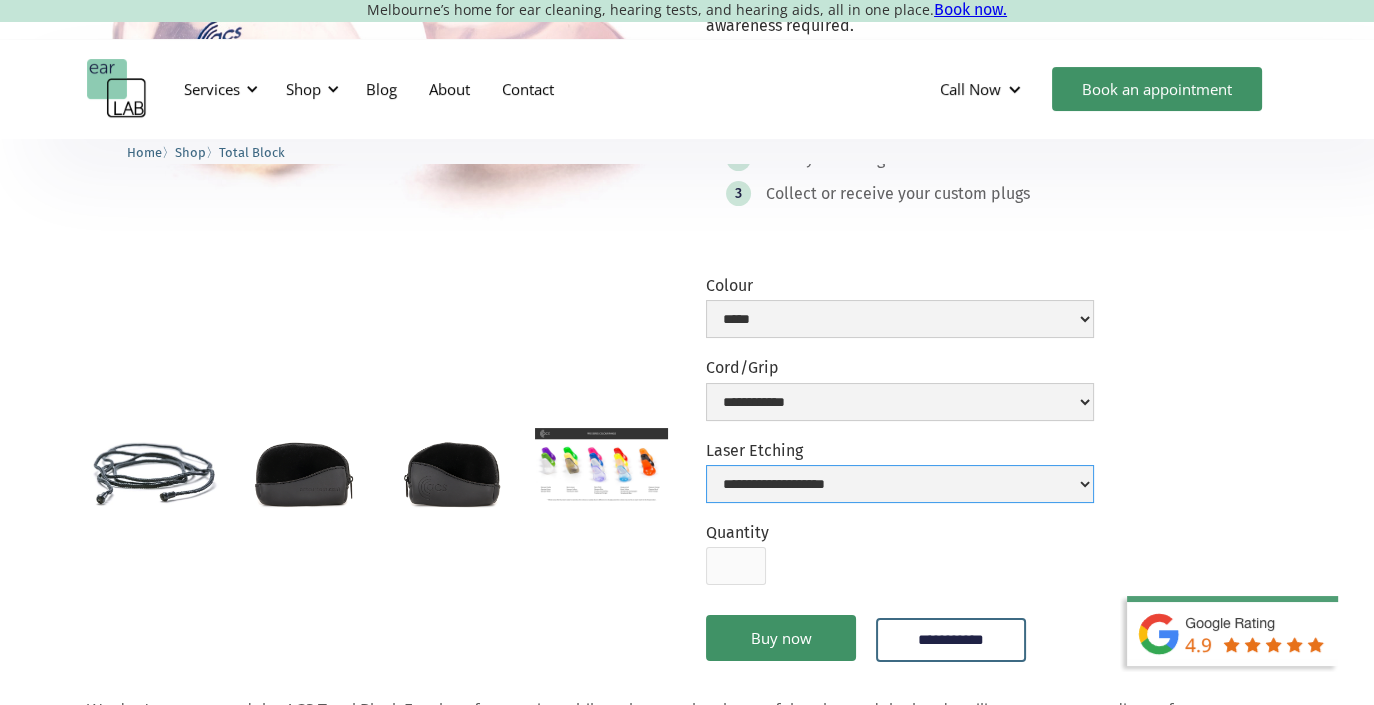 click on "**********" at bounding box center (900, 484) 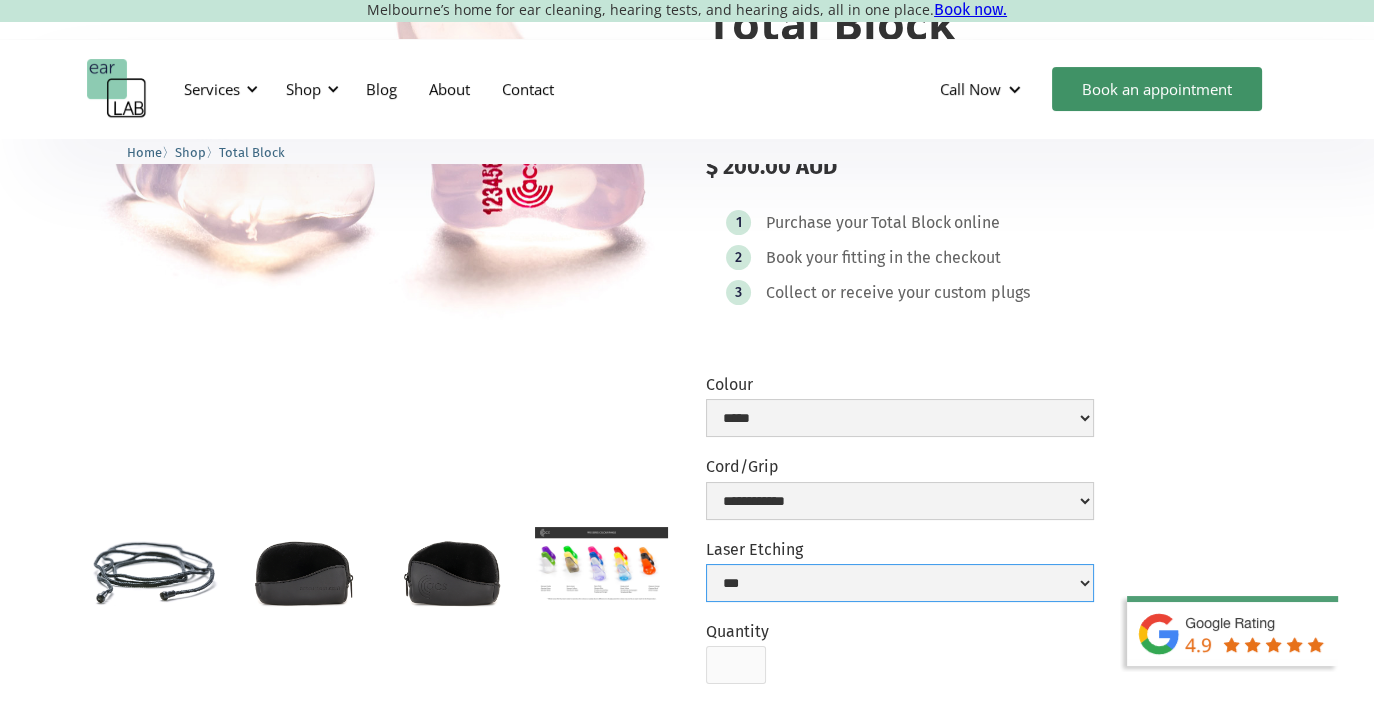 scroll, scrollTop: 278, scrollLeft: 0, axis: vertical 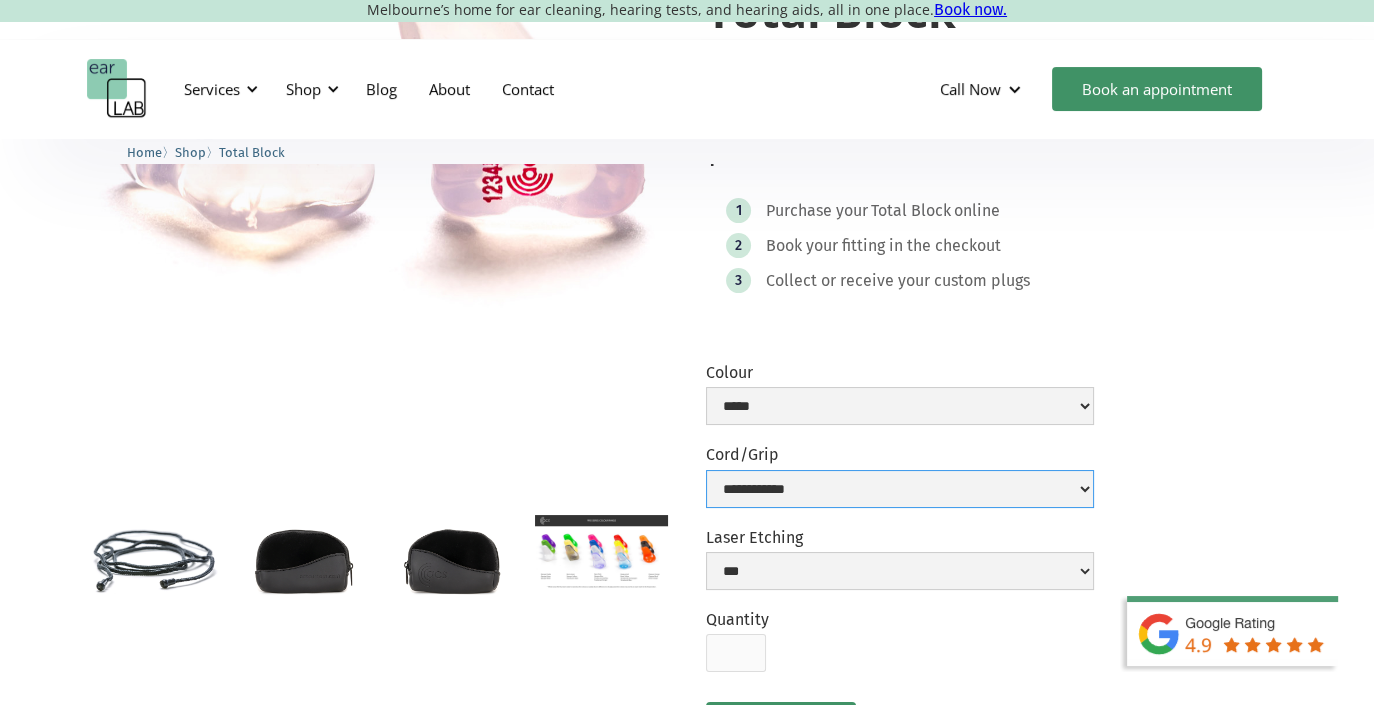 click on "**********" at bounding box center [900, 489] 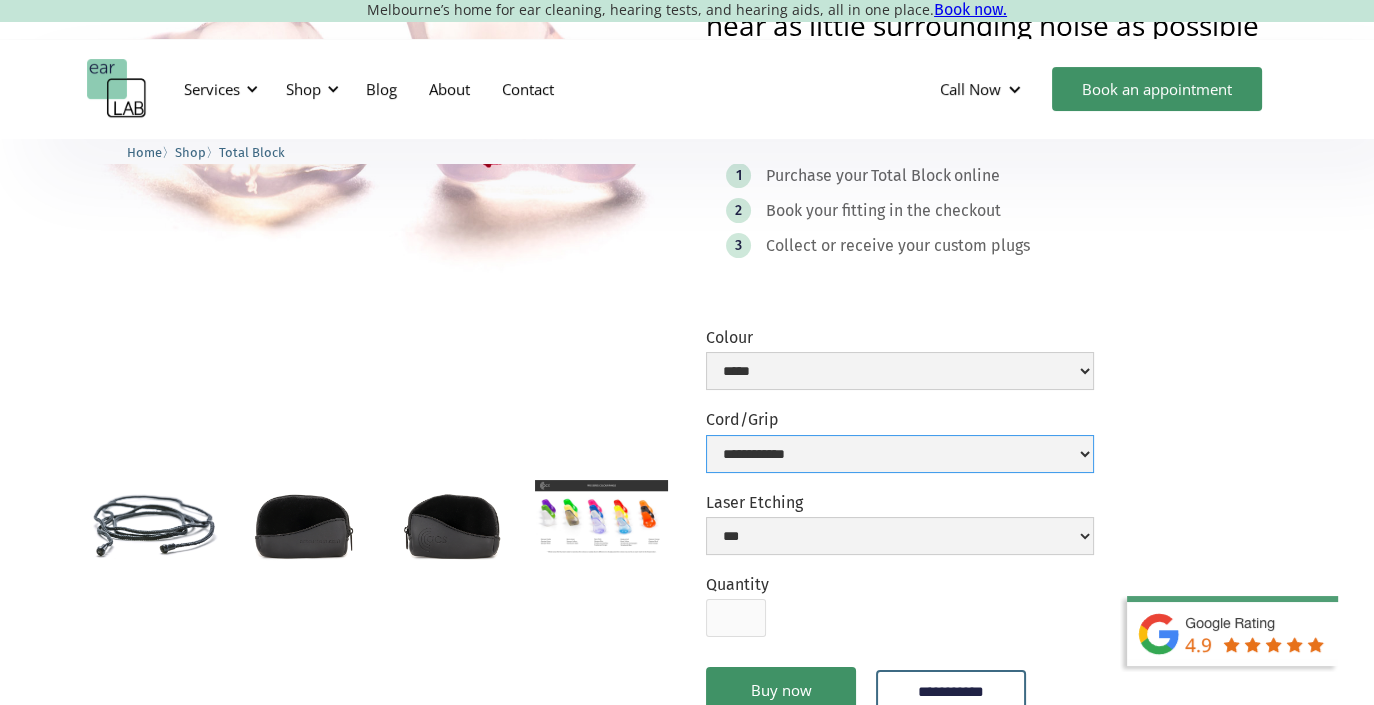scroll, scrollTop: 325, scrollLeft: 0, axis: vertical 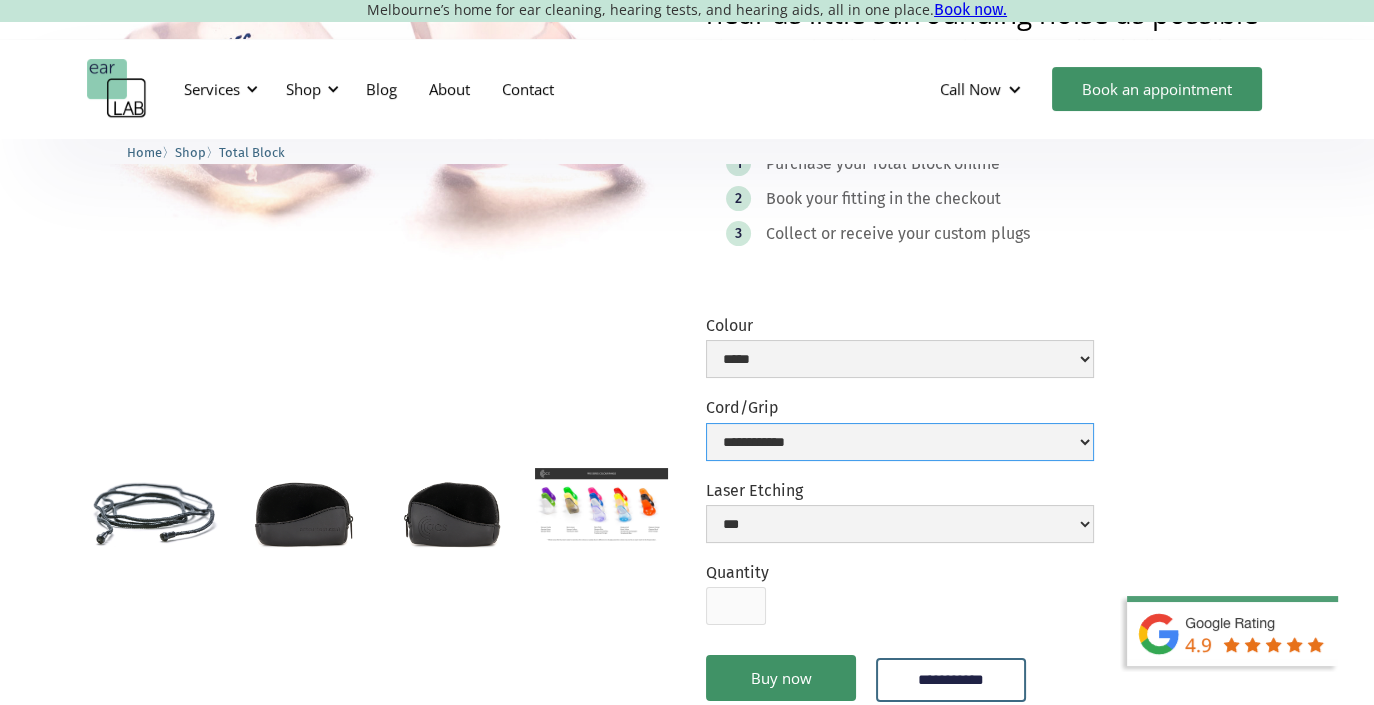 click on "**********" at bounding box center (900, 442) 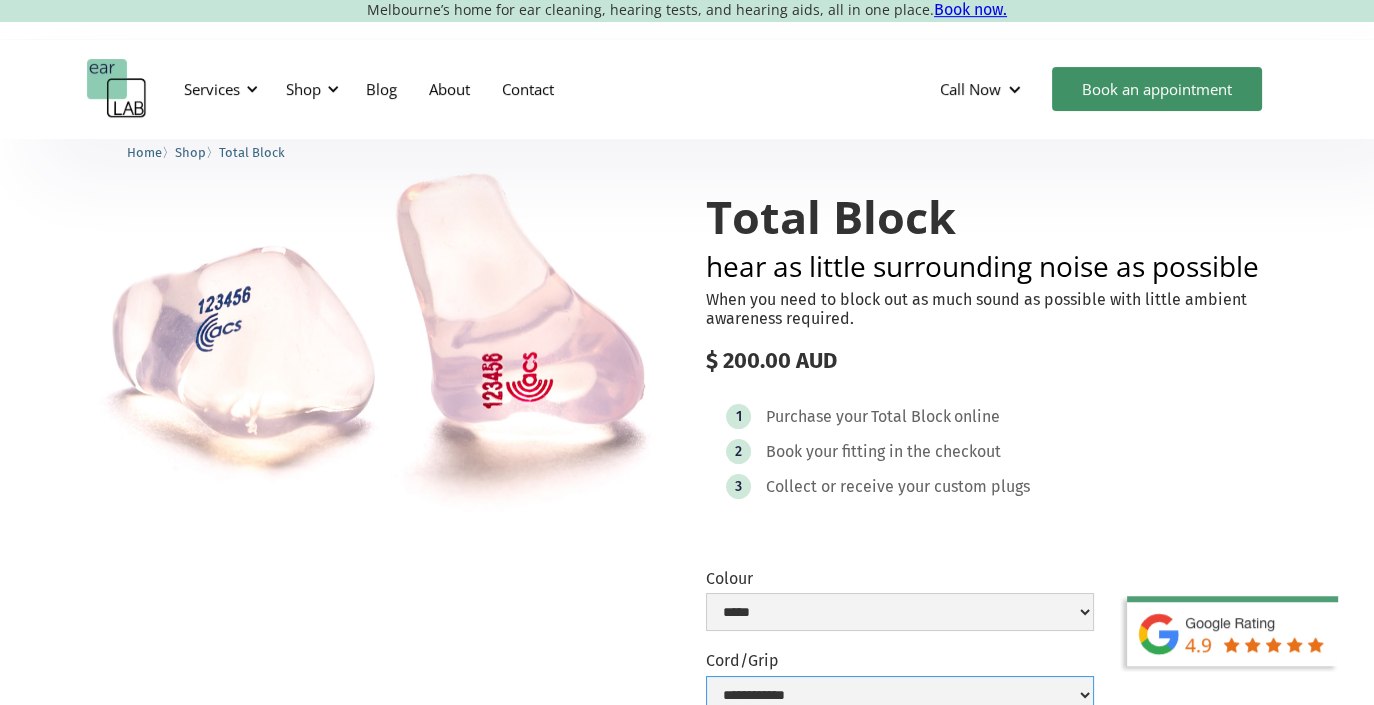 scroll, scrollTop: 0, scrollLeft: 0, axis: both 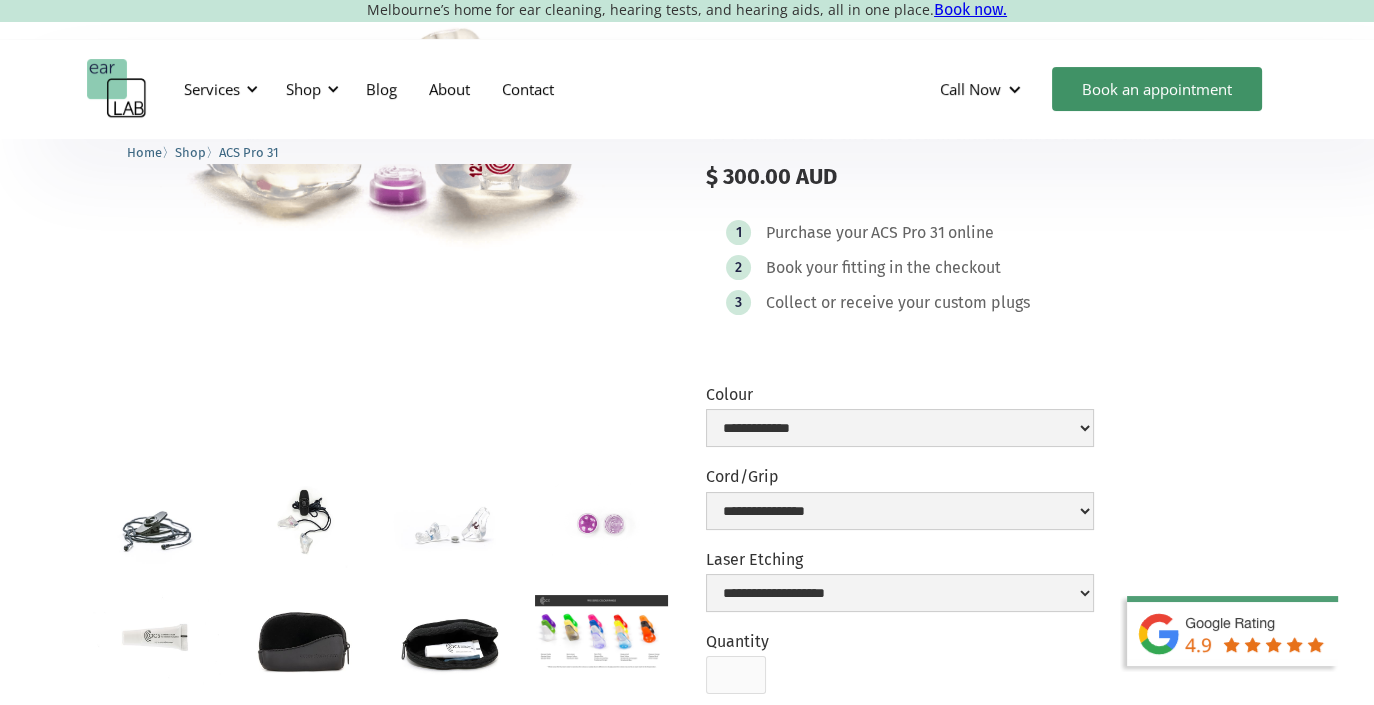click at bounding box center [153, 529] 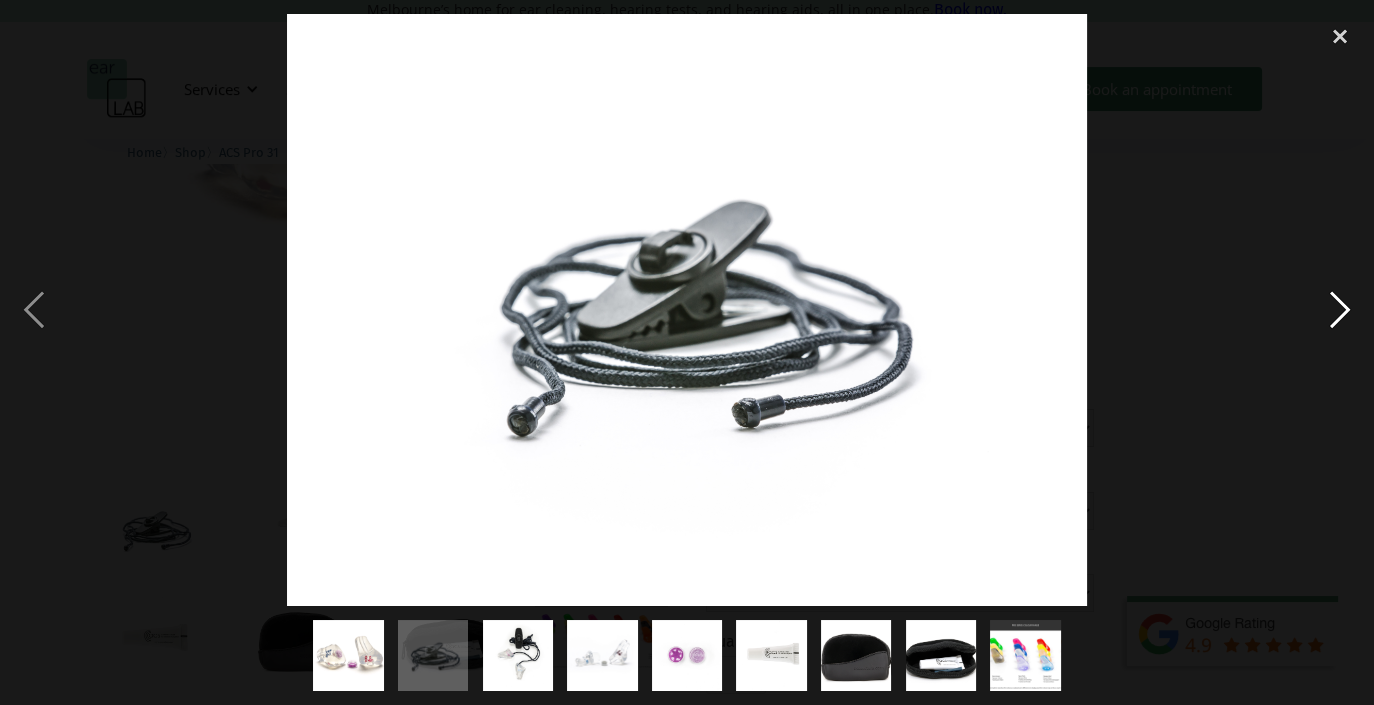 click at bounding box center (1340, 310) 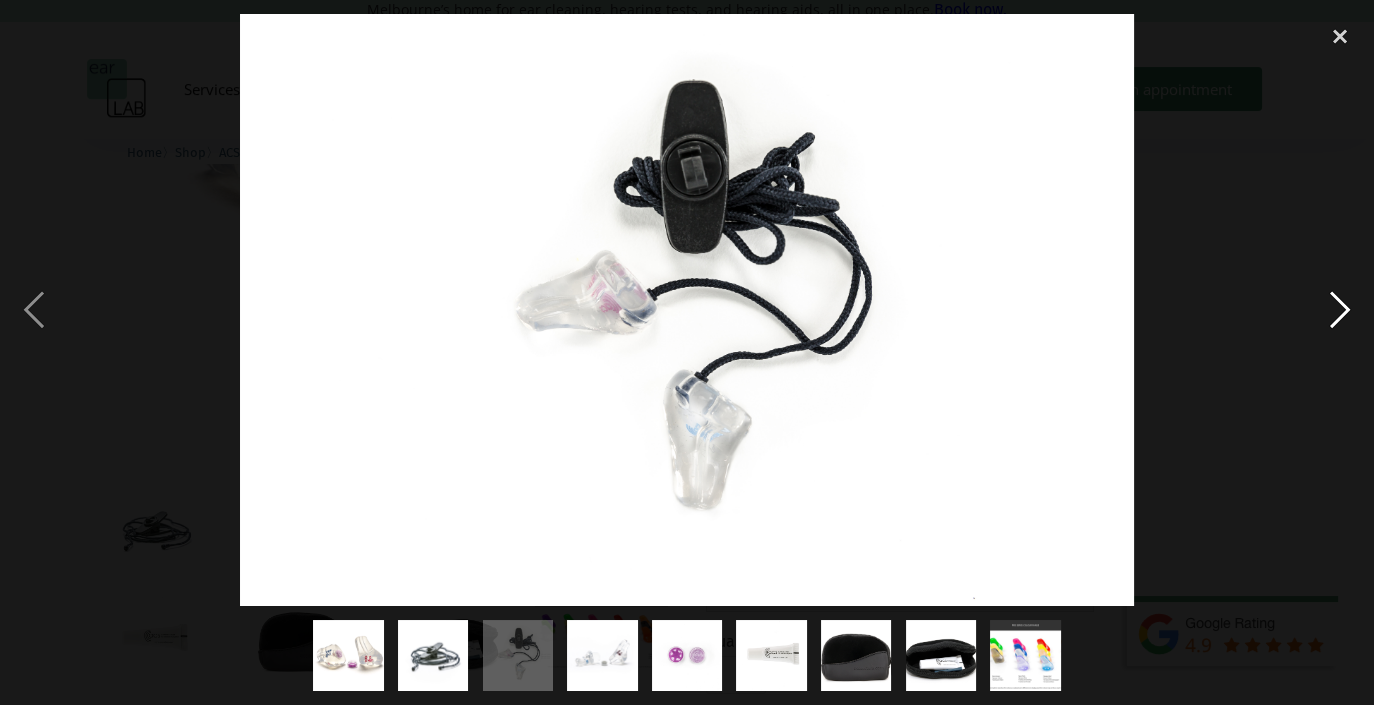 click at bounding box center (1340, 310) 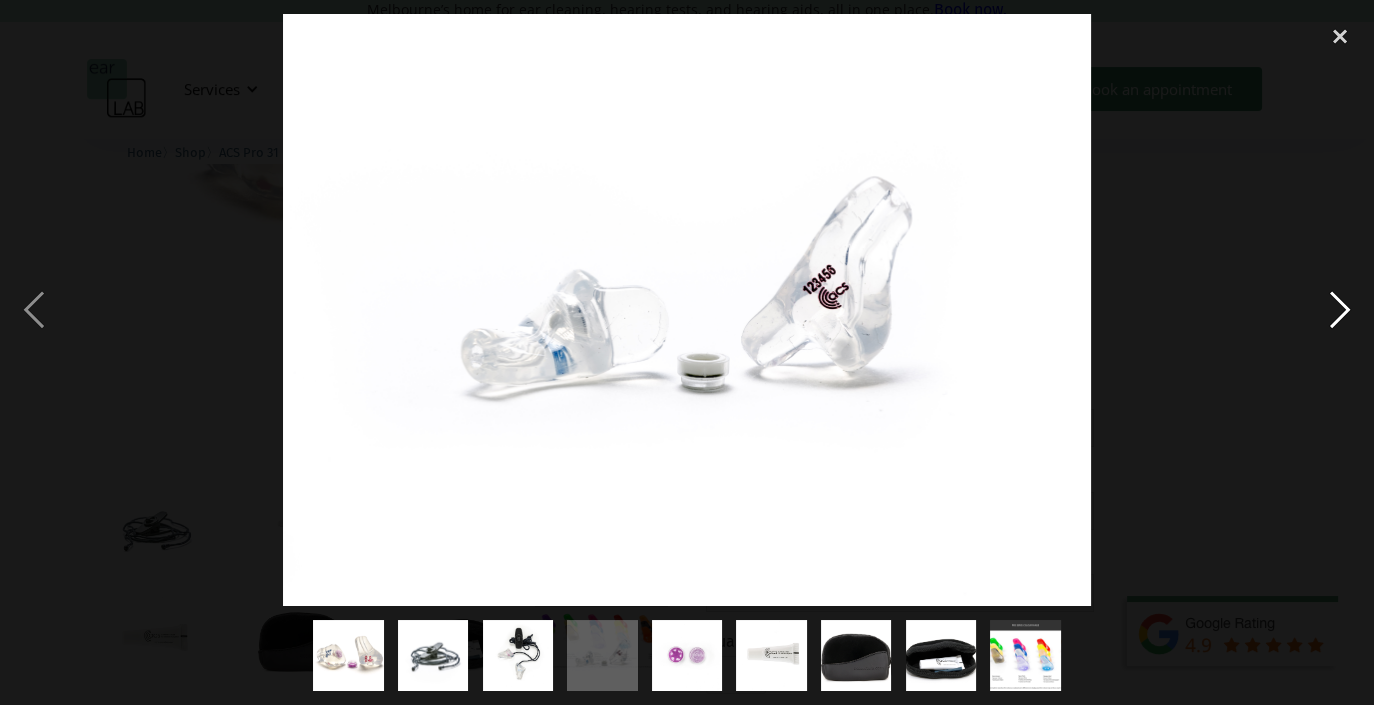 click at bounding box center [1340, 310] 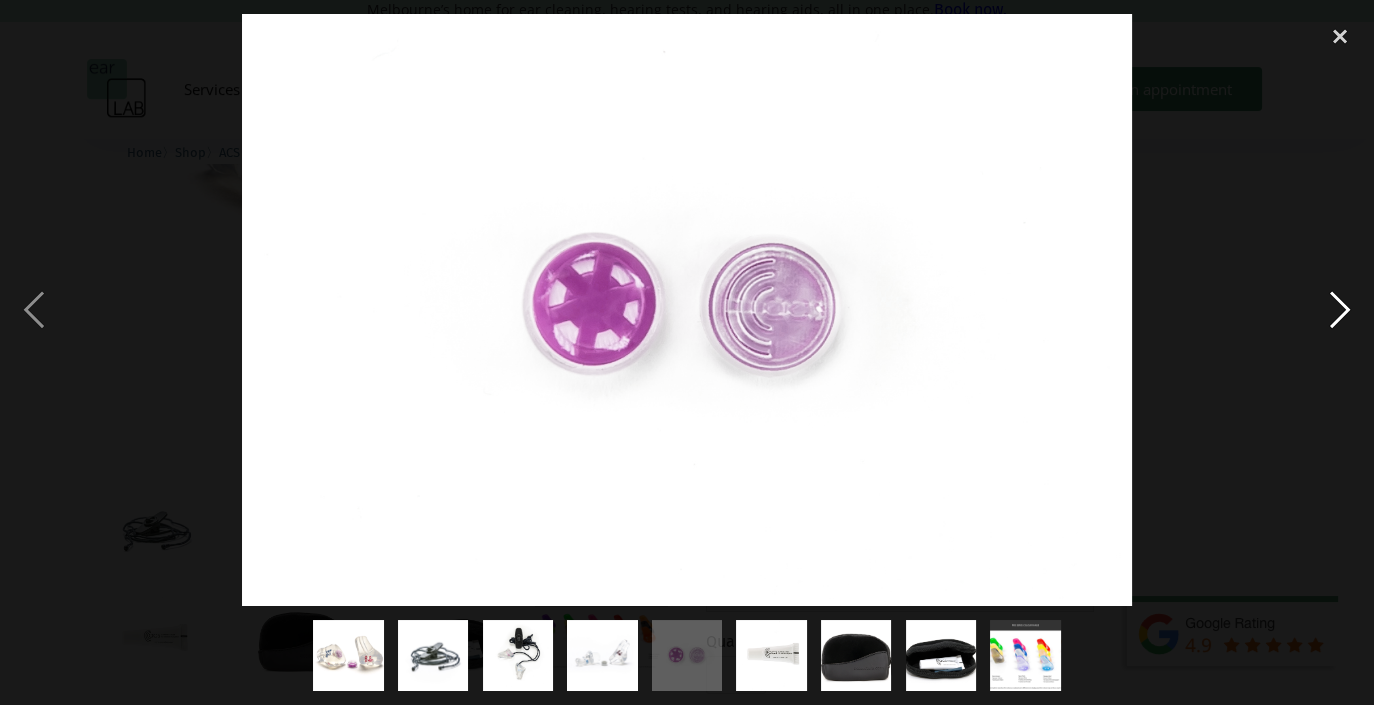click at bounding box center (1340, 310) 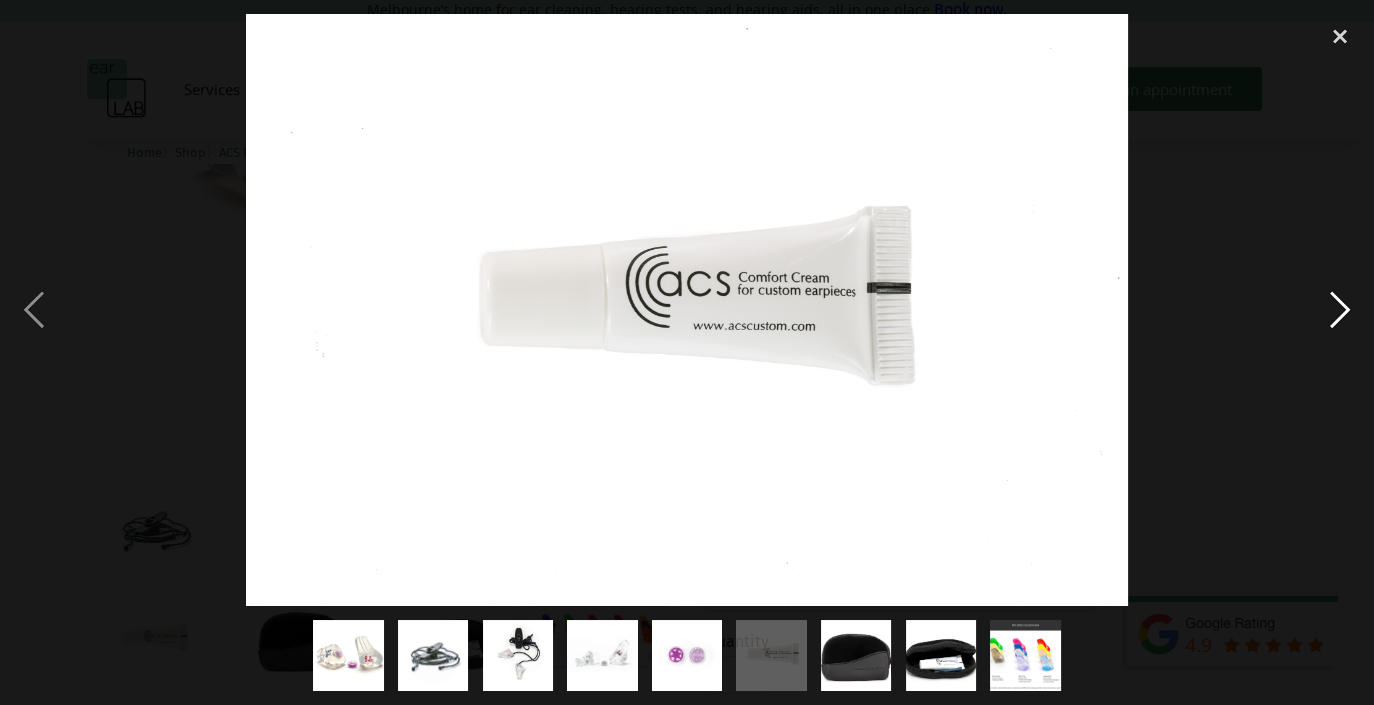 click at bounding box center [1340, 310] 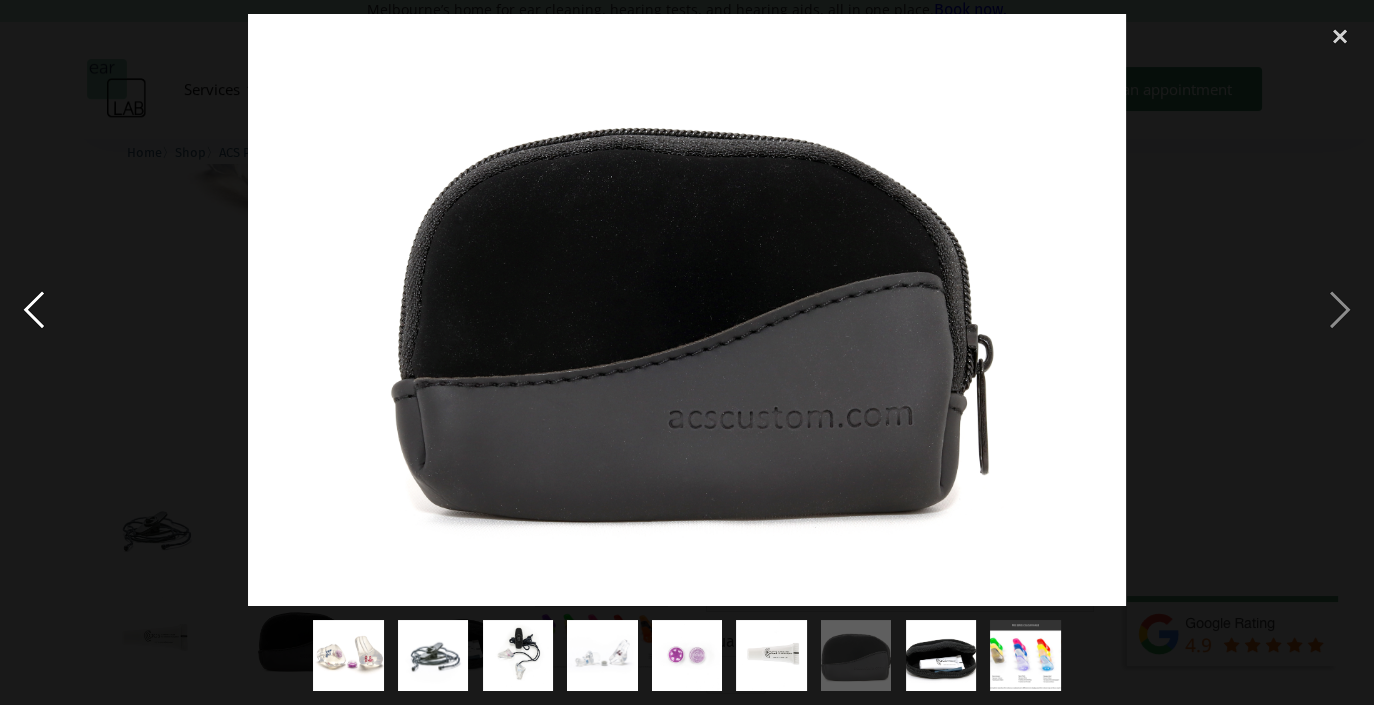 click at bounding box center (34, 310) 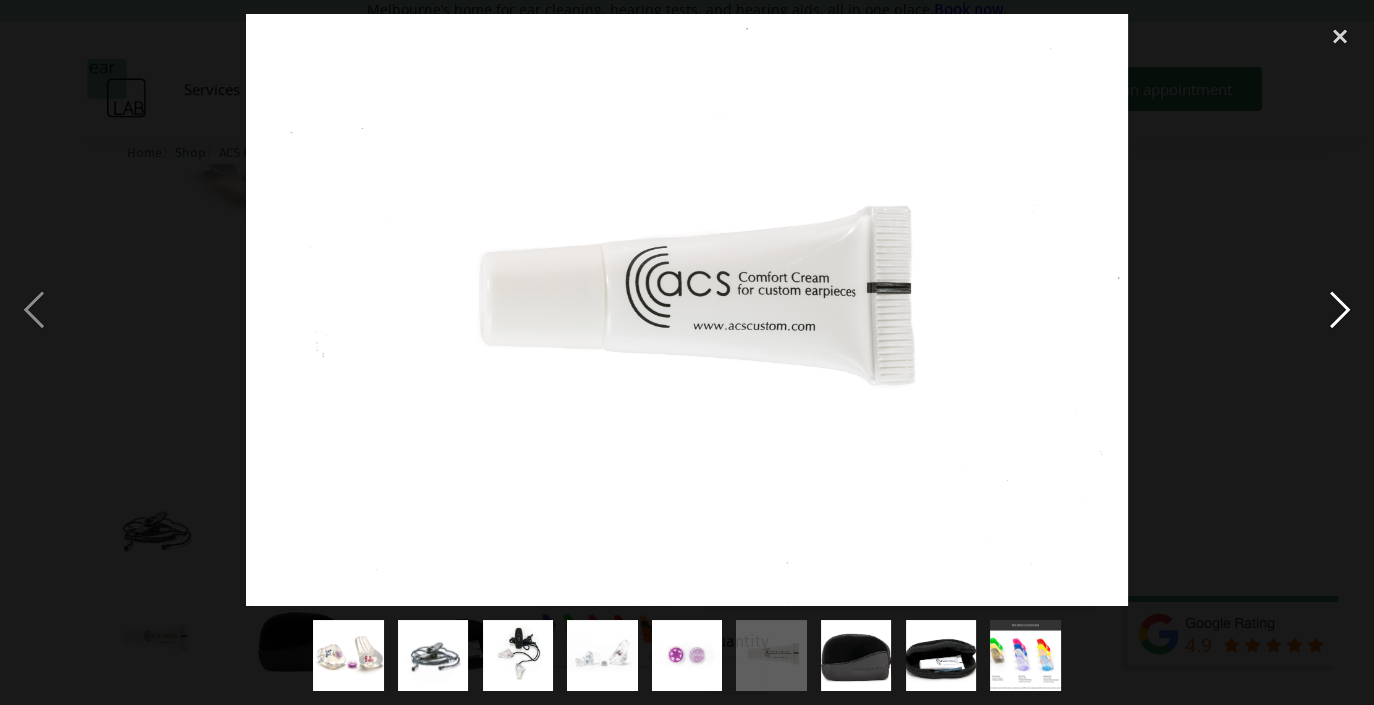 click at bounding box center (1340, 310) 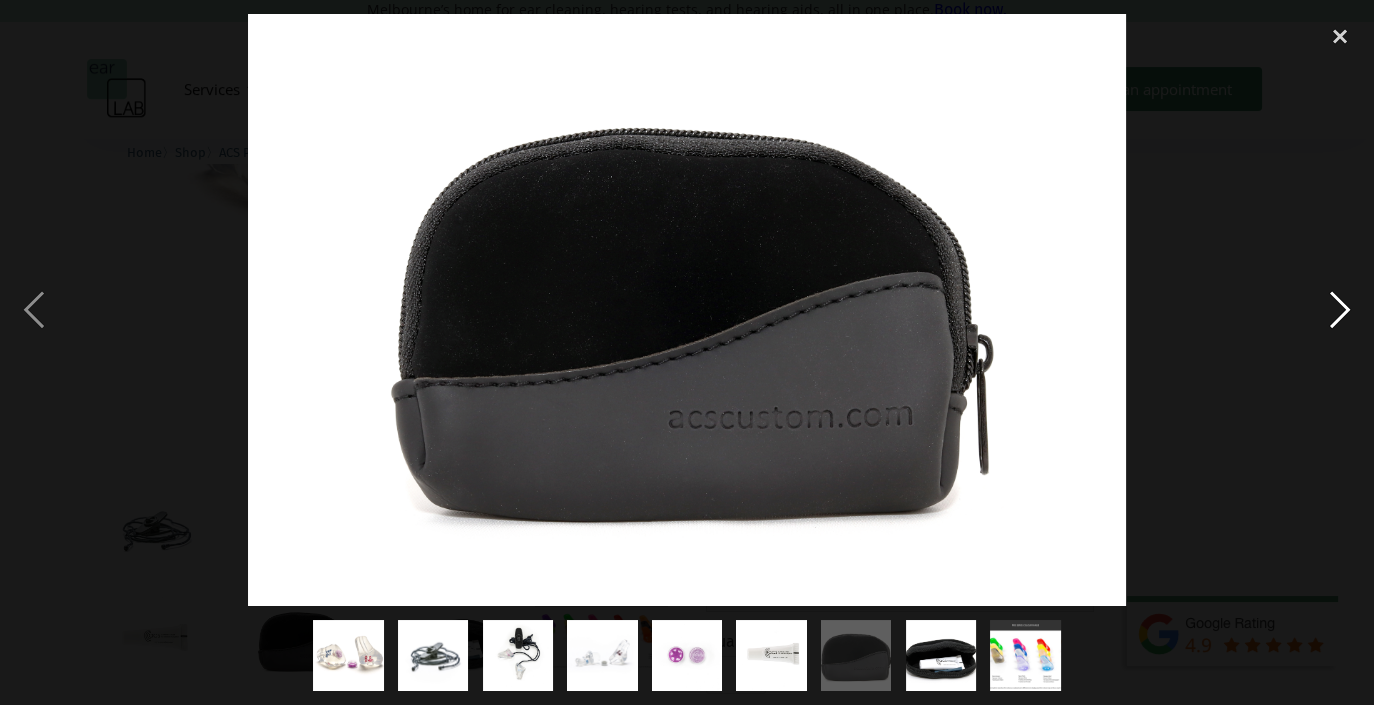 click at bounding box center [1340, 310] 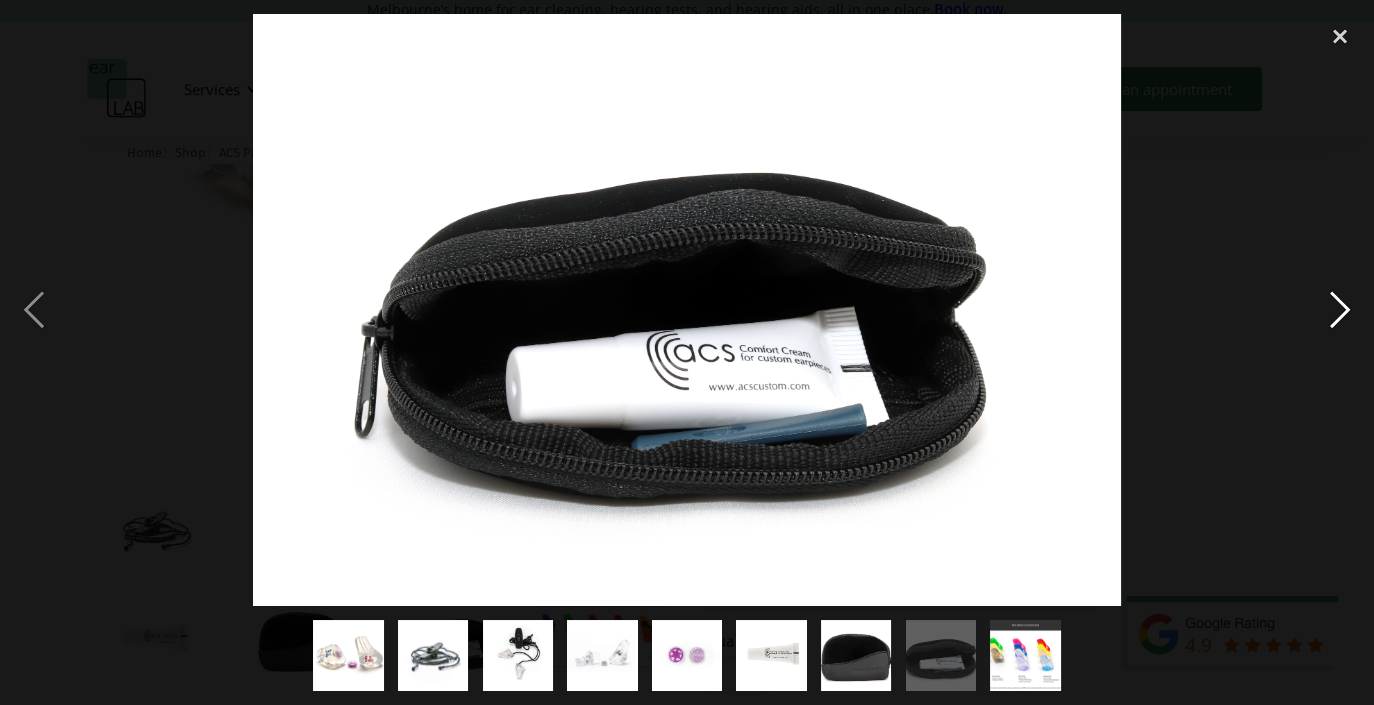 click at bounding box center [1340, 310] 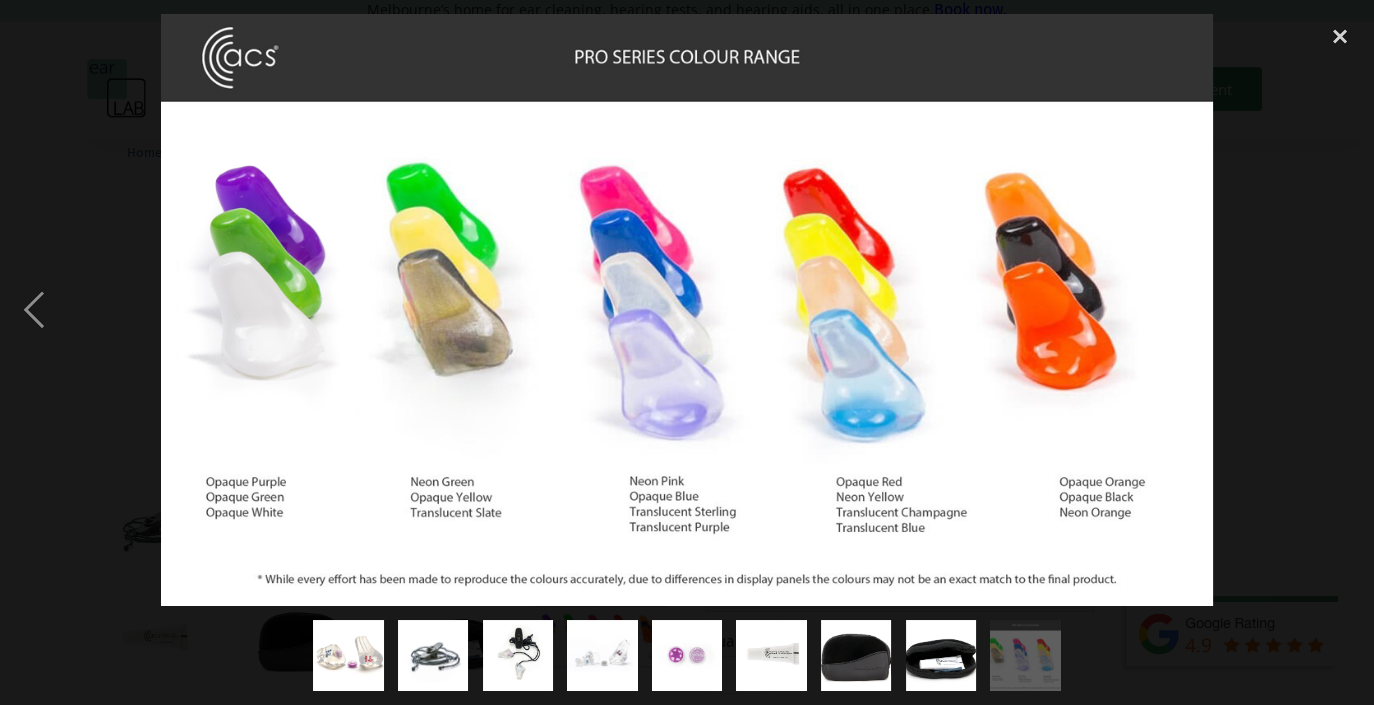 click at bounding box center (1340, 310) 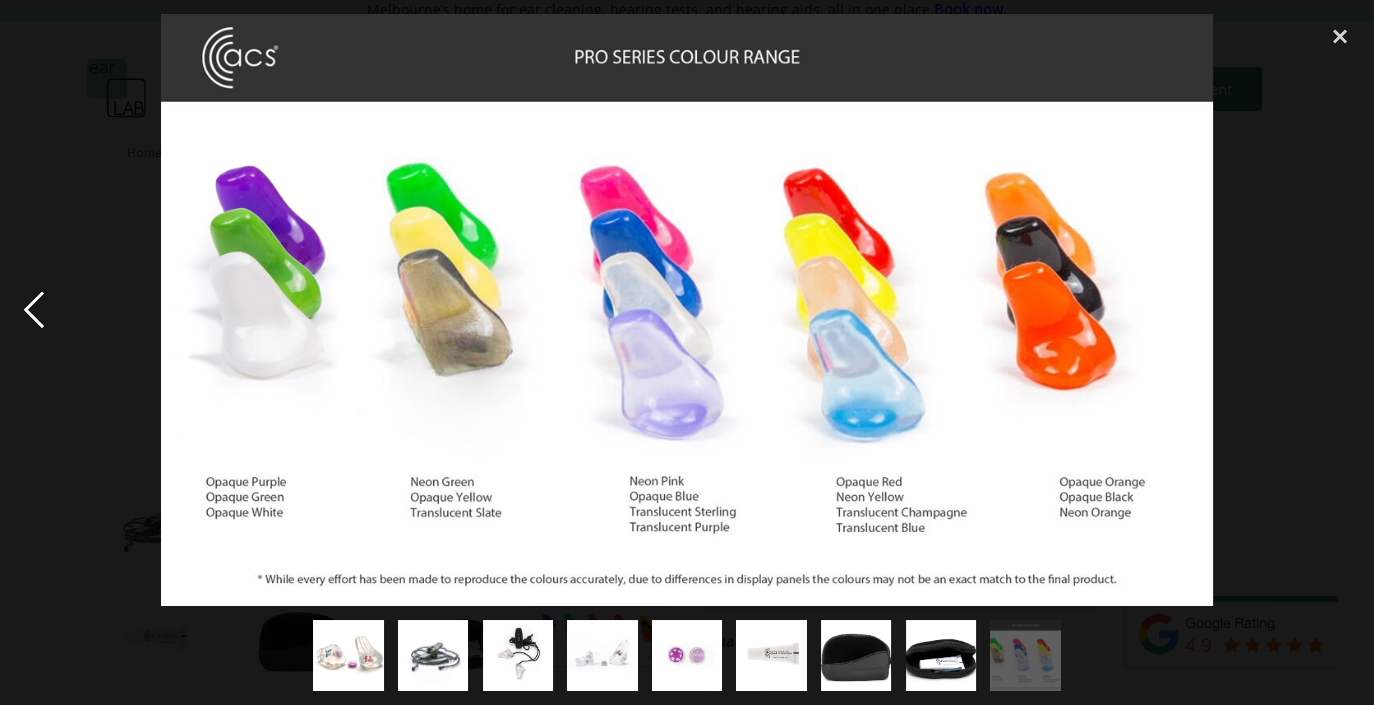 click at bounding box center (34, 310) 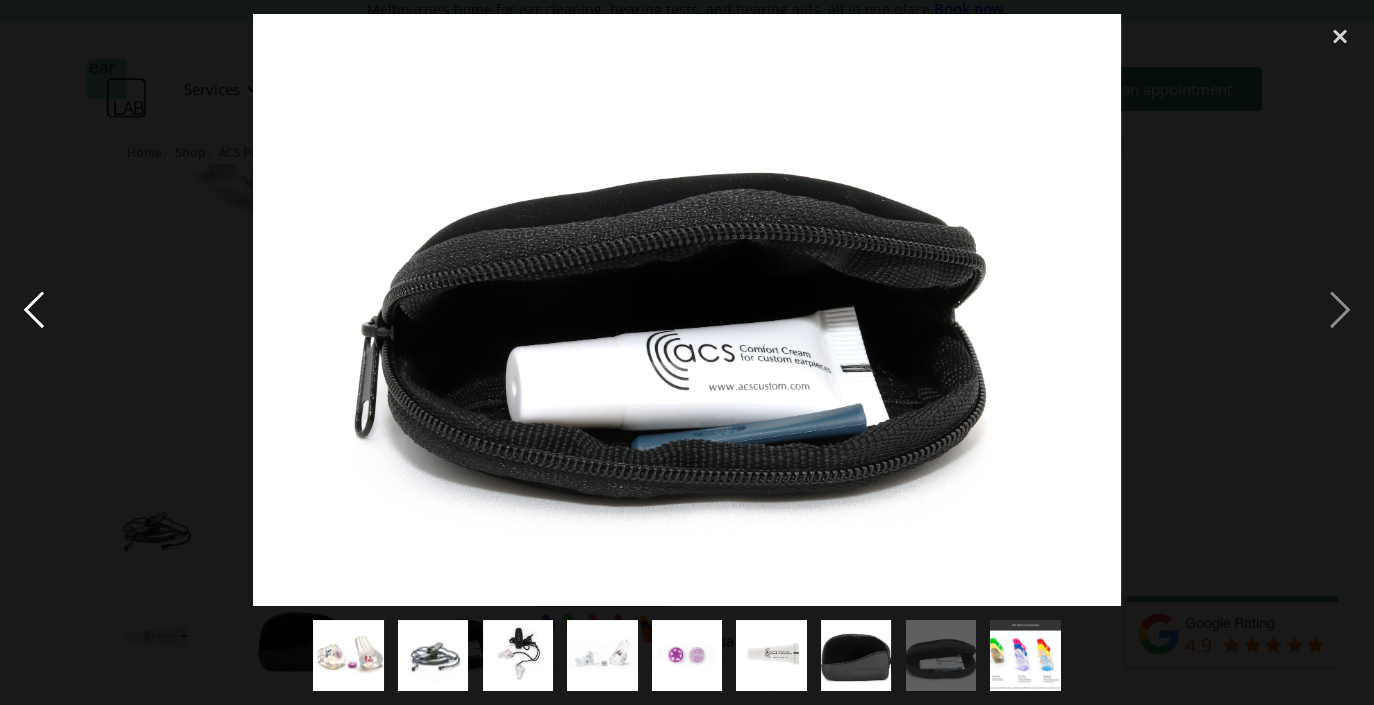 click at bounding box center [34, 310] 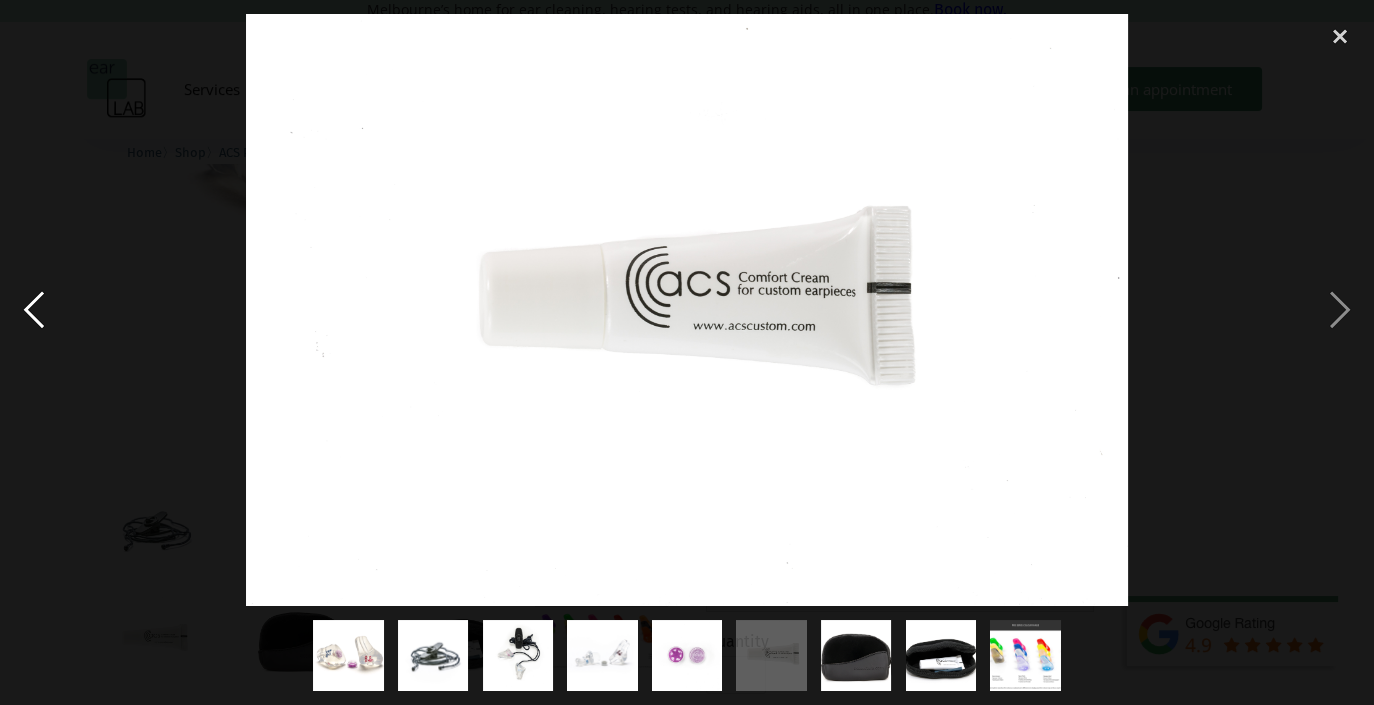 click at bounding box center (34, 310) 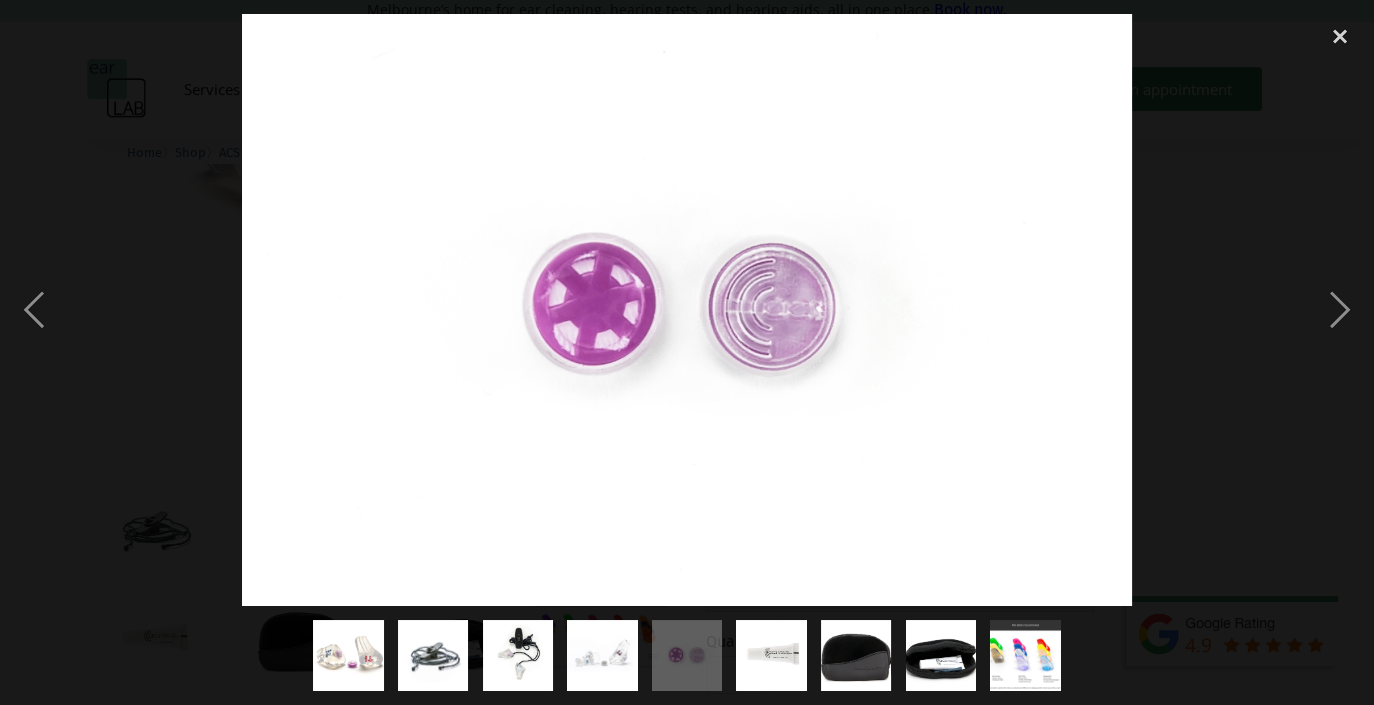 click at bounding box center [348, 655] 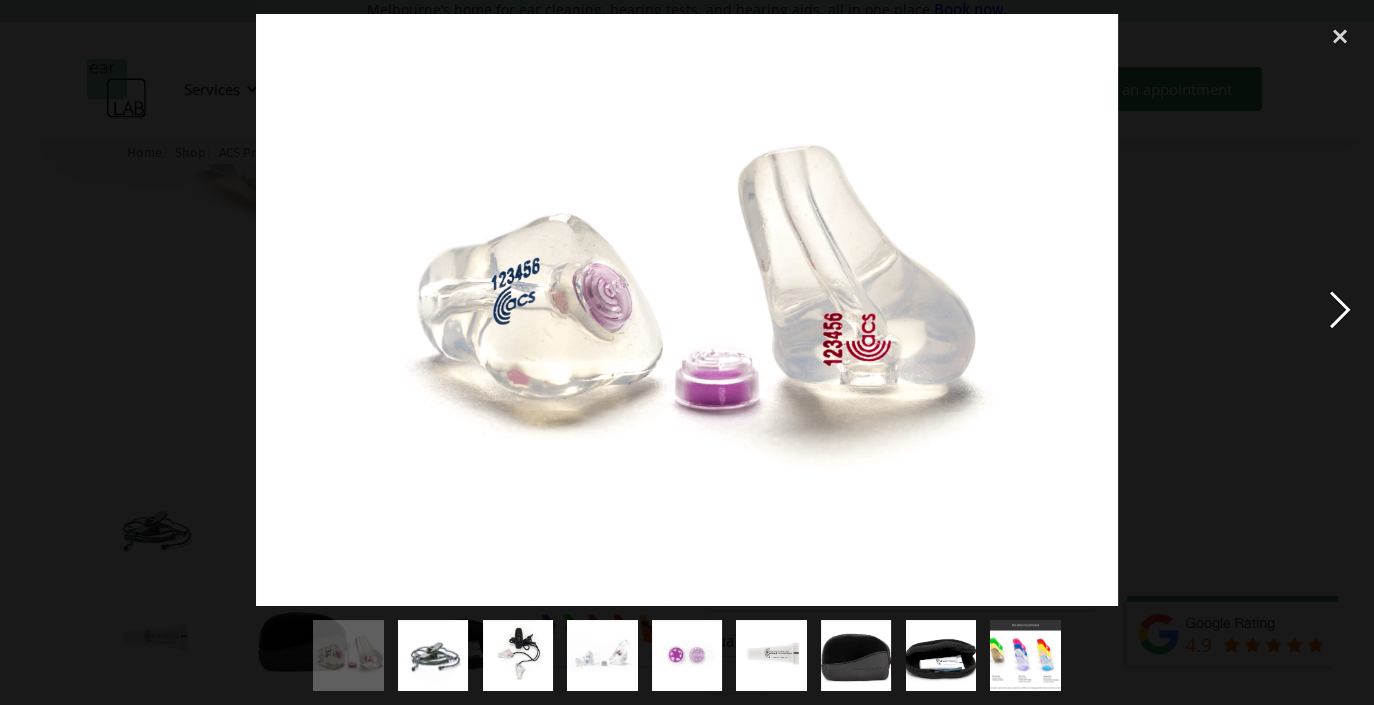 click at bounding box center (1340, 310) 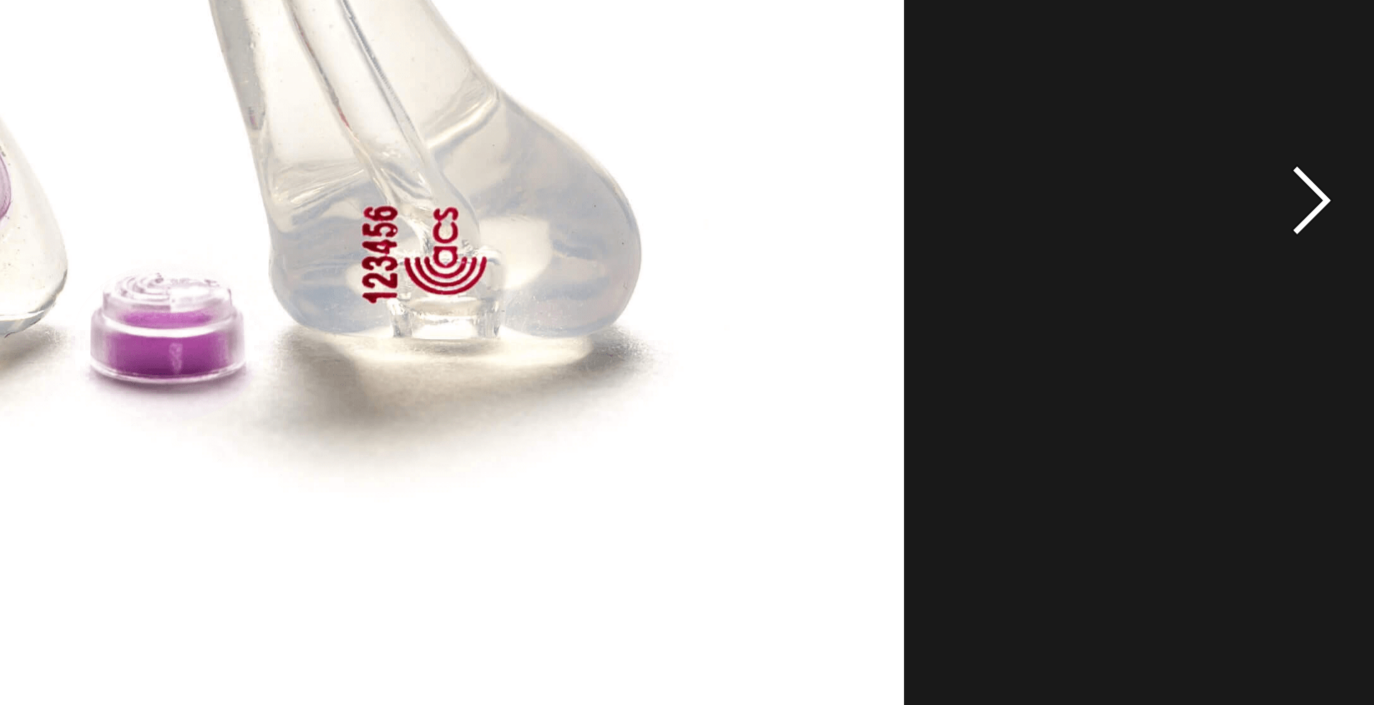 click at bounding box center [1340, 310] 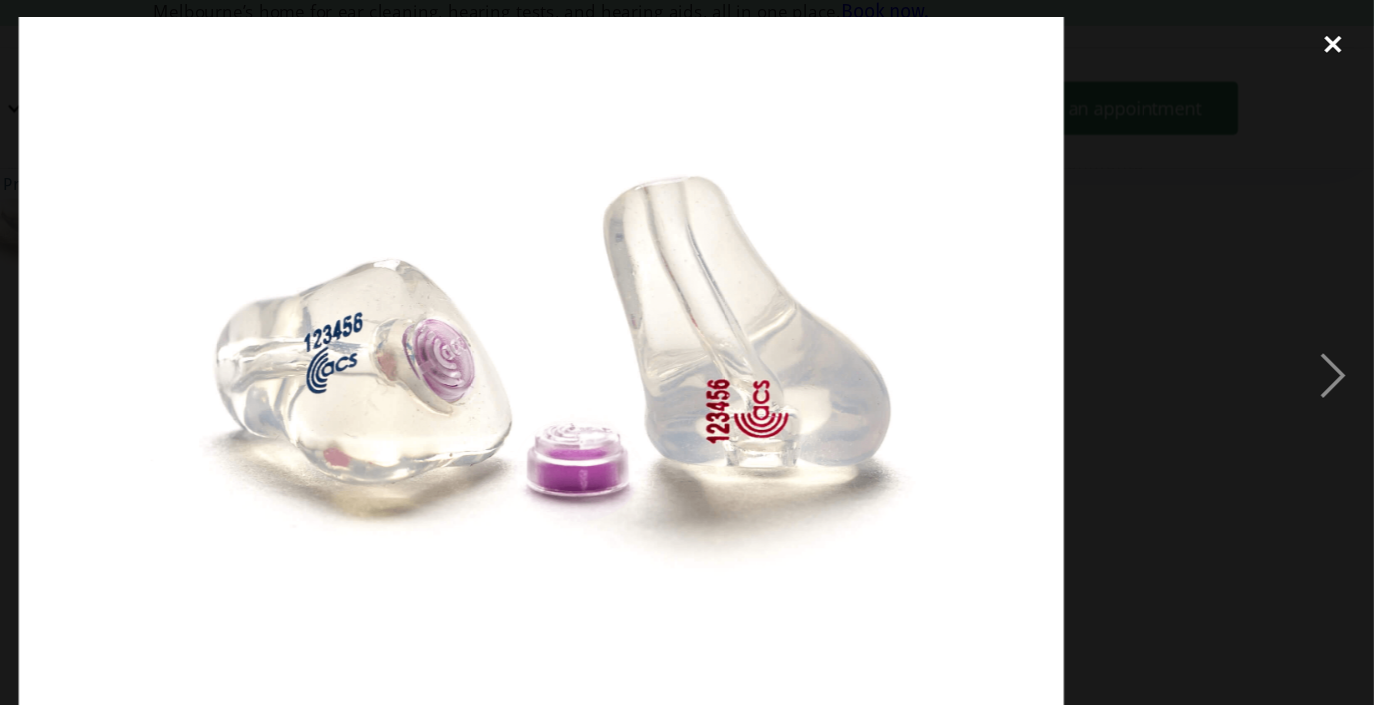 click at bounding box center (1340, 36) 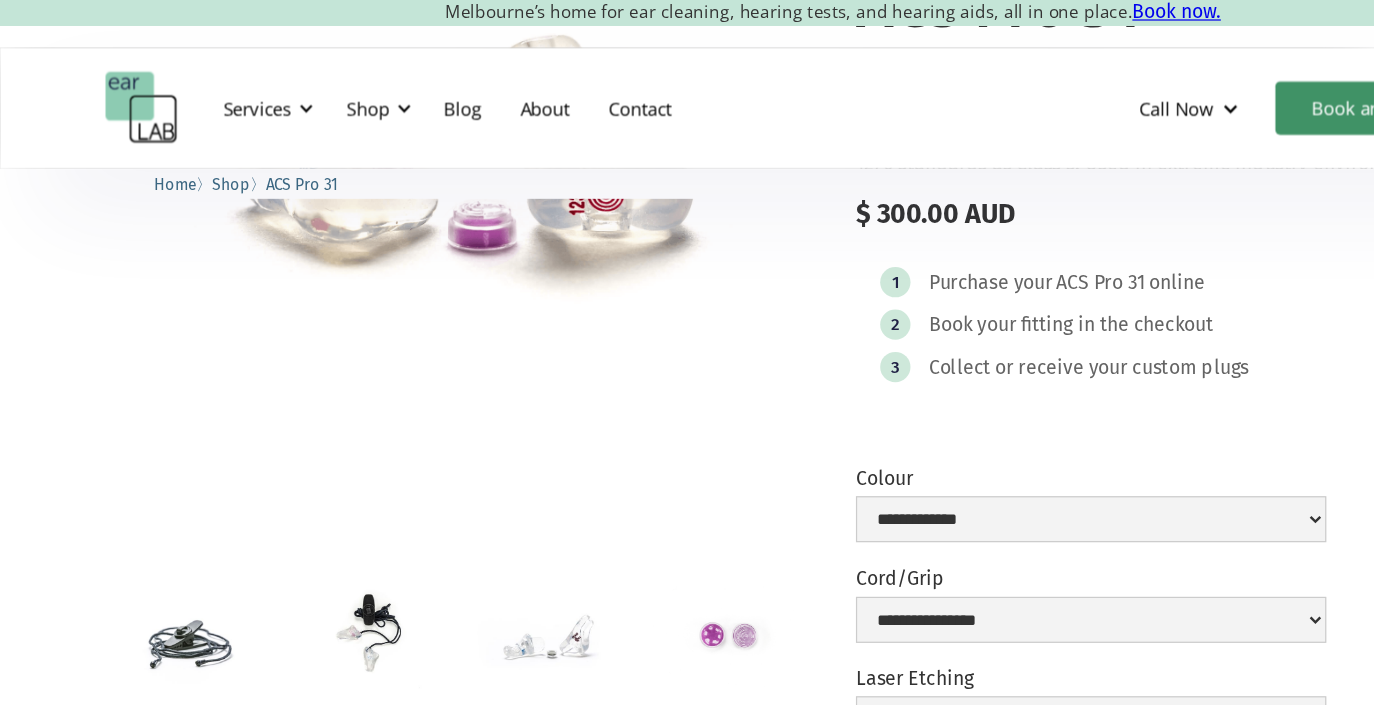 click at bounding box center [302, 524] 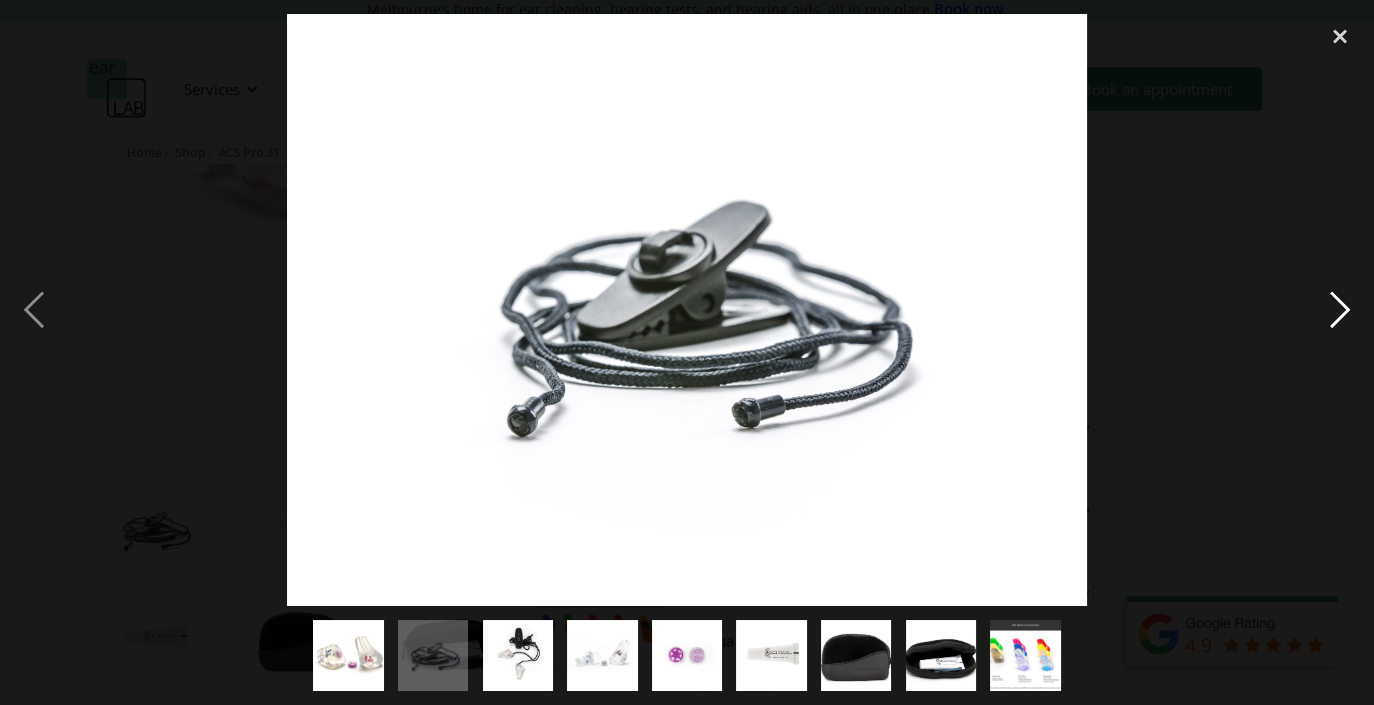 click at bounding box center [1340, 310] 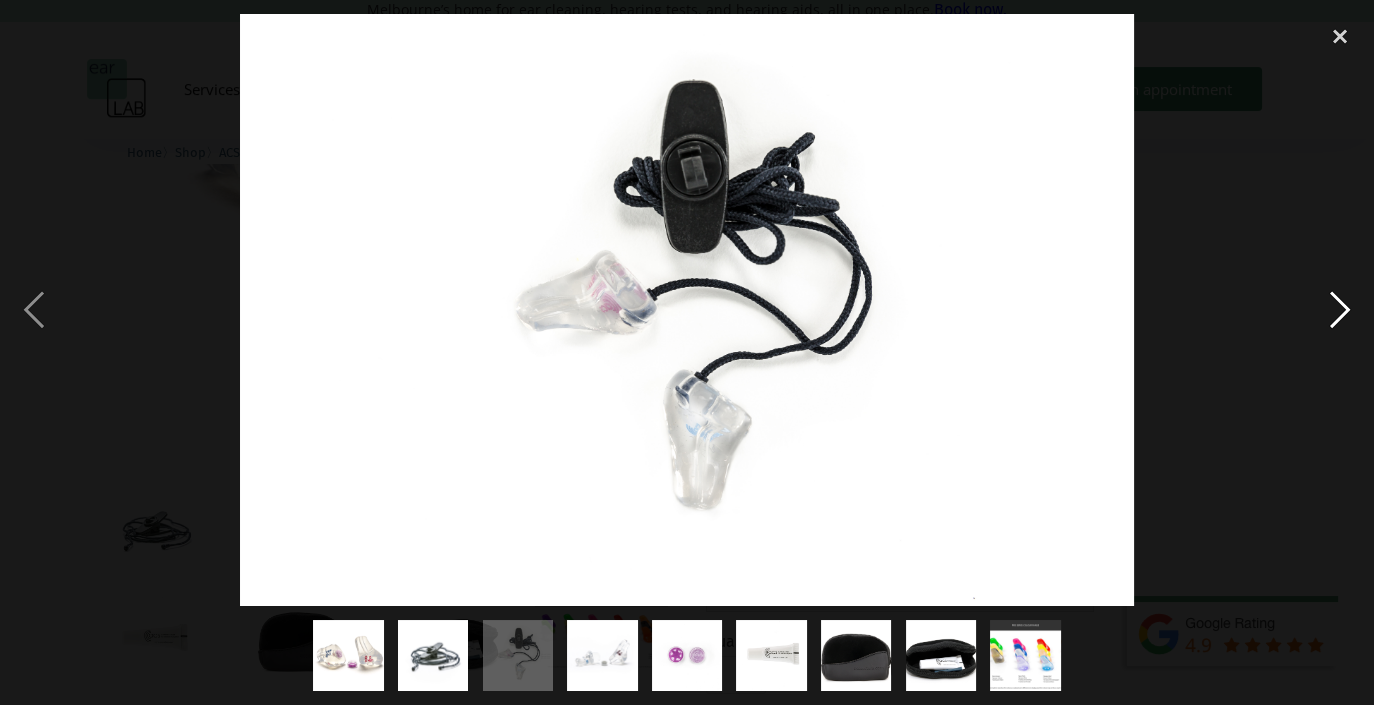 click at bounding box center (1340, 310) 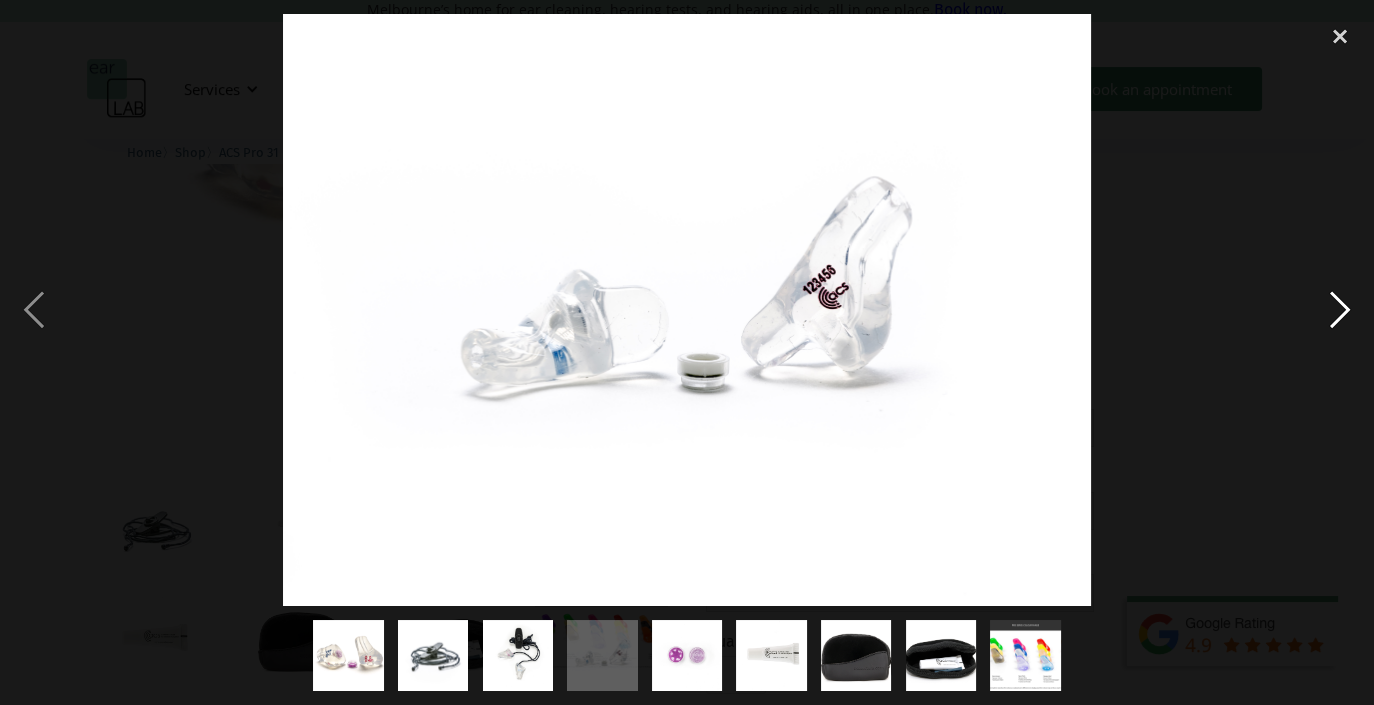 click at bounding box center [1340, 310] 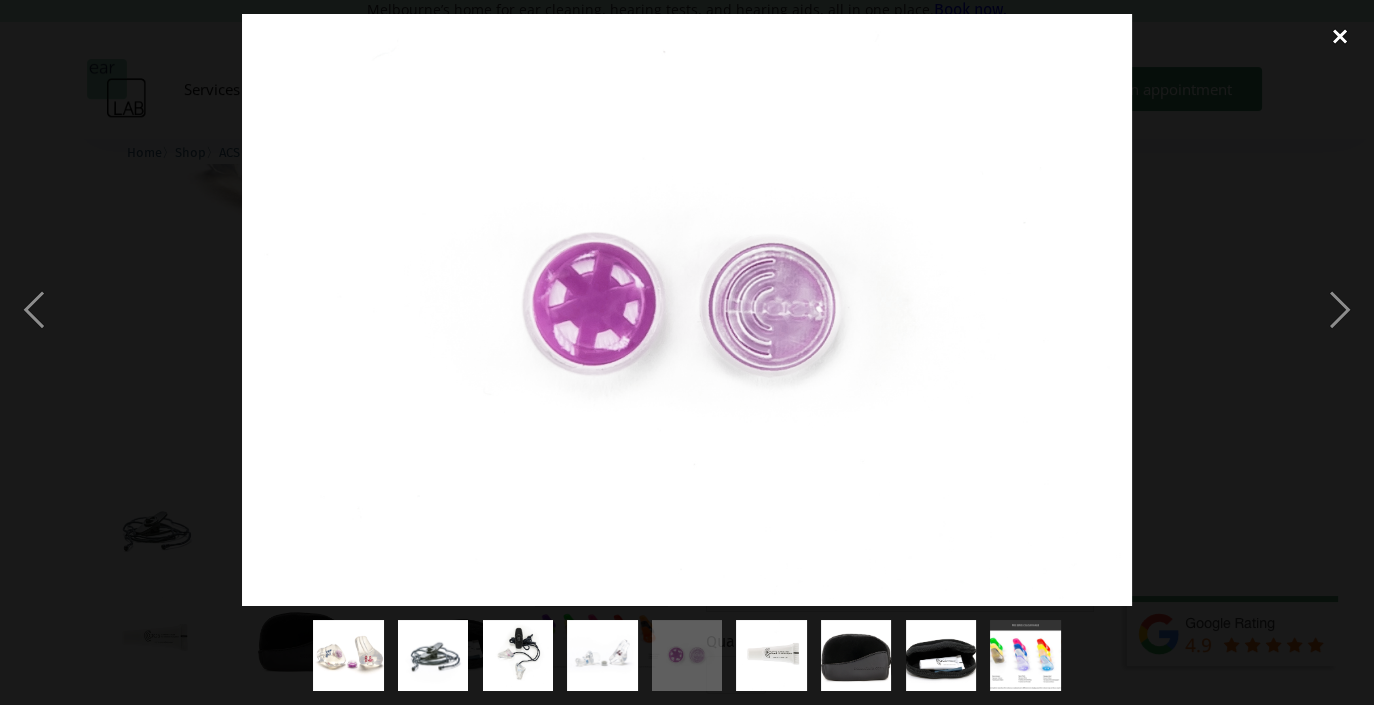 click at bounding box center (1340, 36) 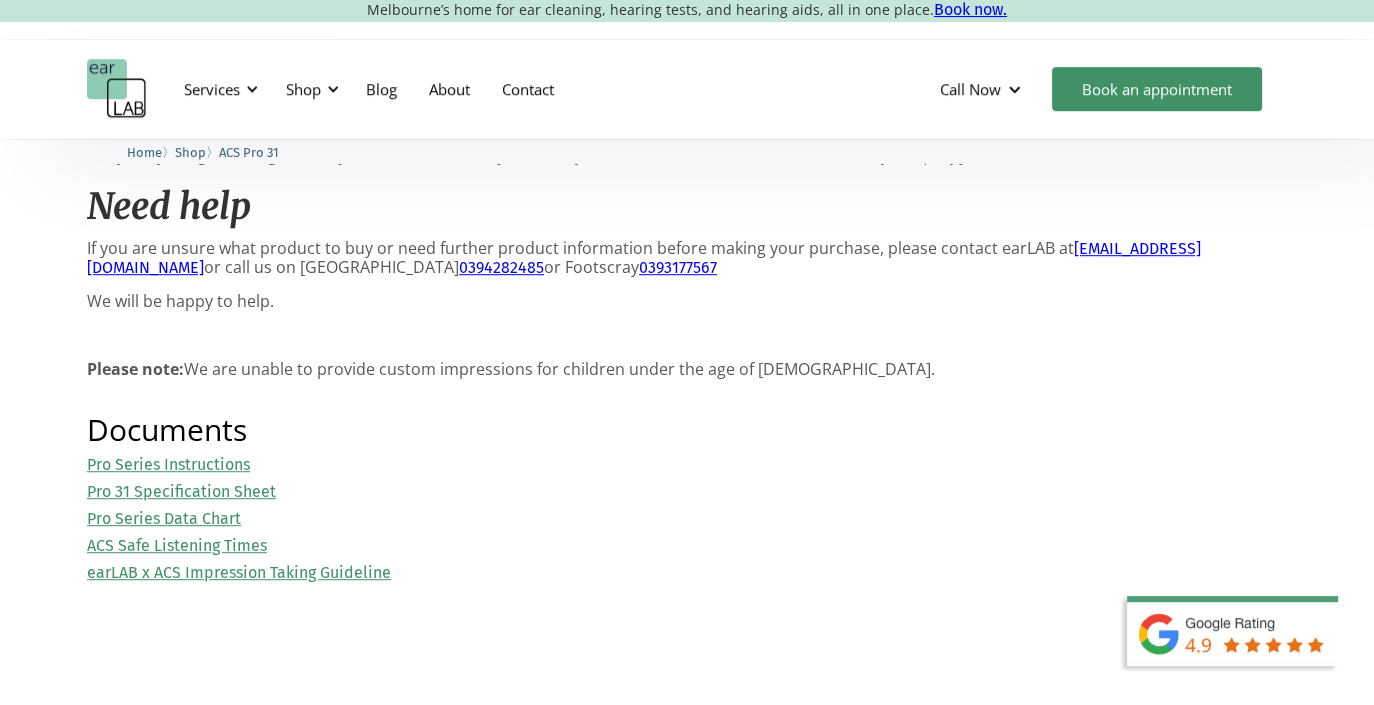 scroll, scrollTop: 1837, scrollLeft: 0, axis: vertical 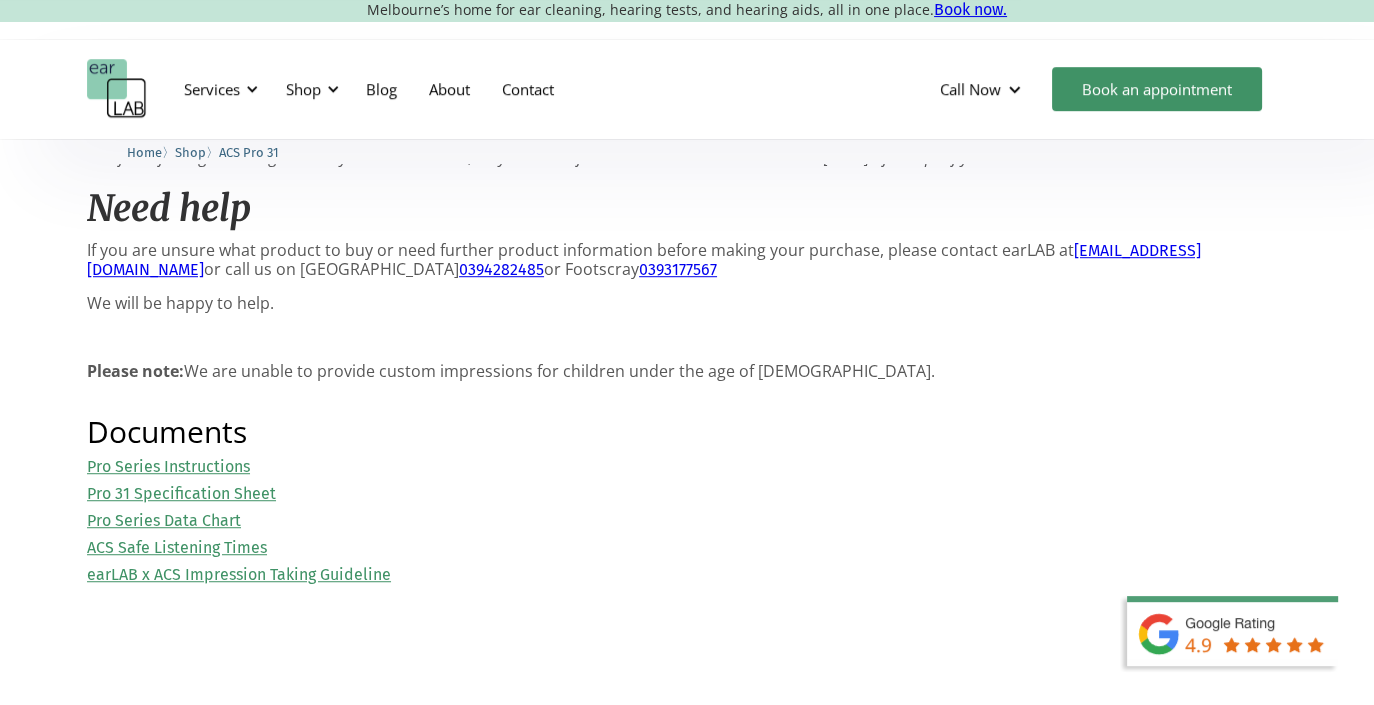 click on "Pro Series Instructions" at bounding box center [168, 466] 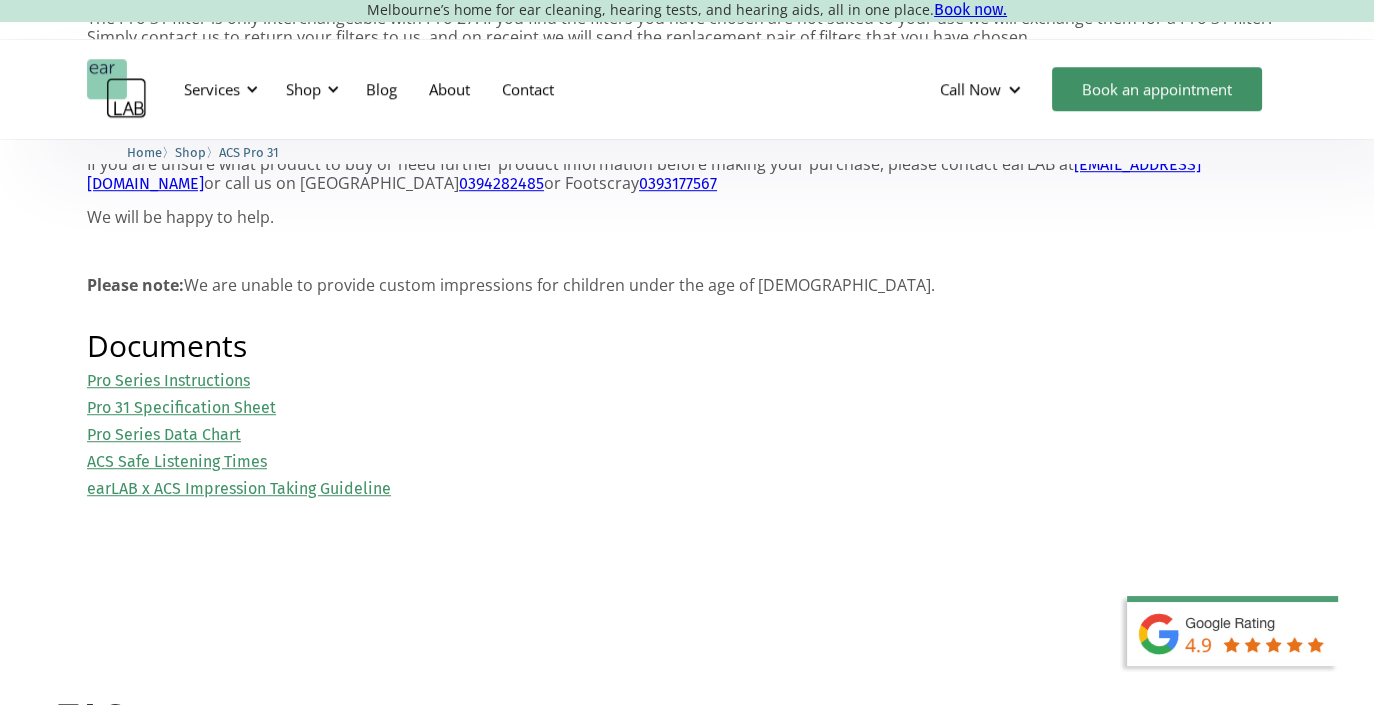 scroll, scrollTop: 1923, scrollLeft: 0, axis: vertical 